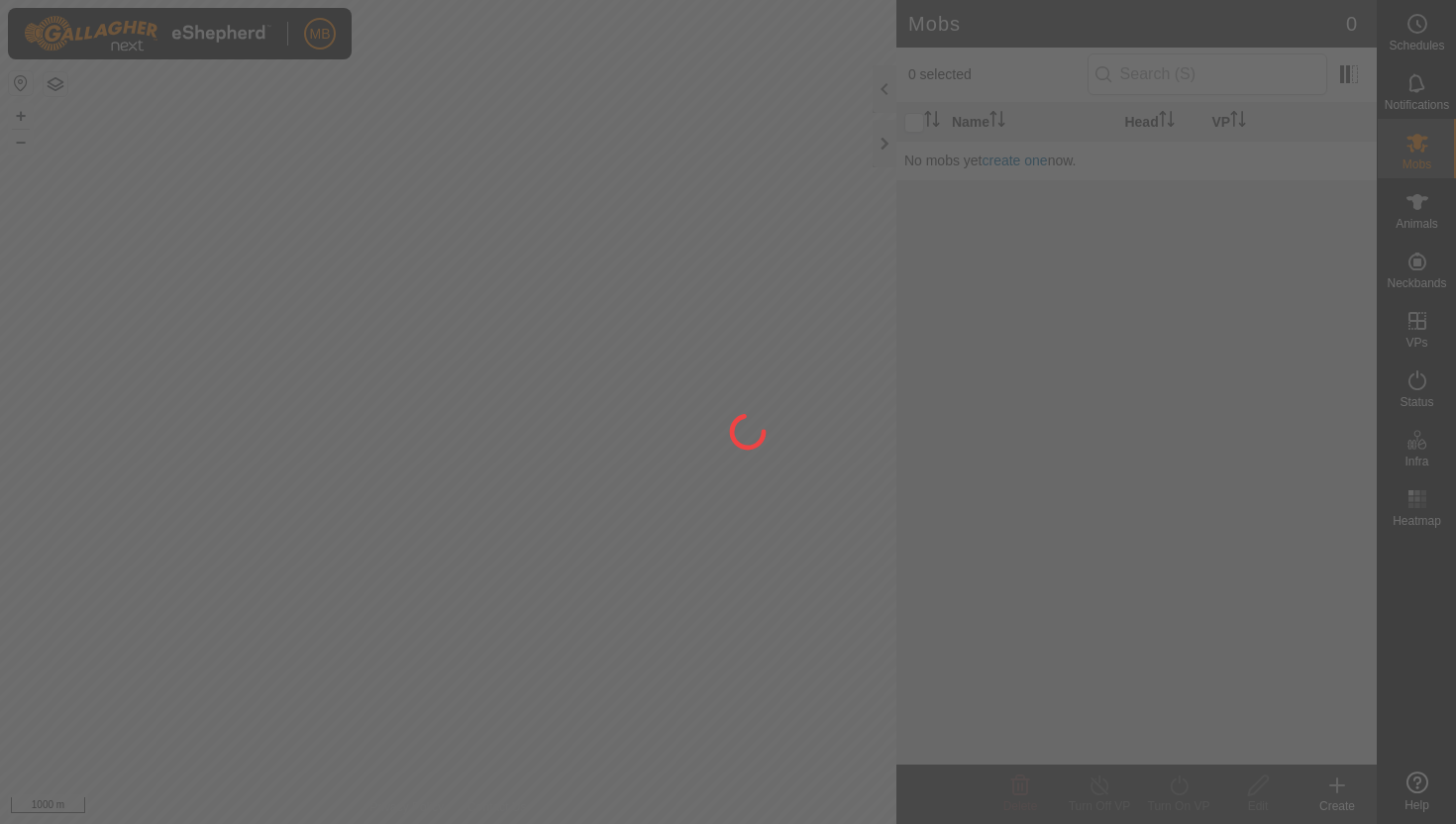 scroll, scrollTop: 0, scrollLeft: 0, axis: both 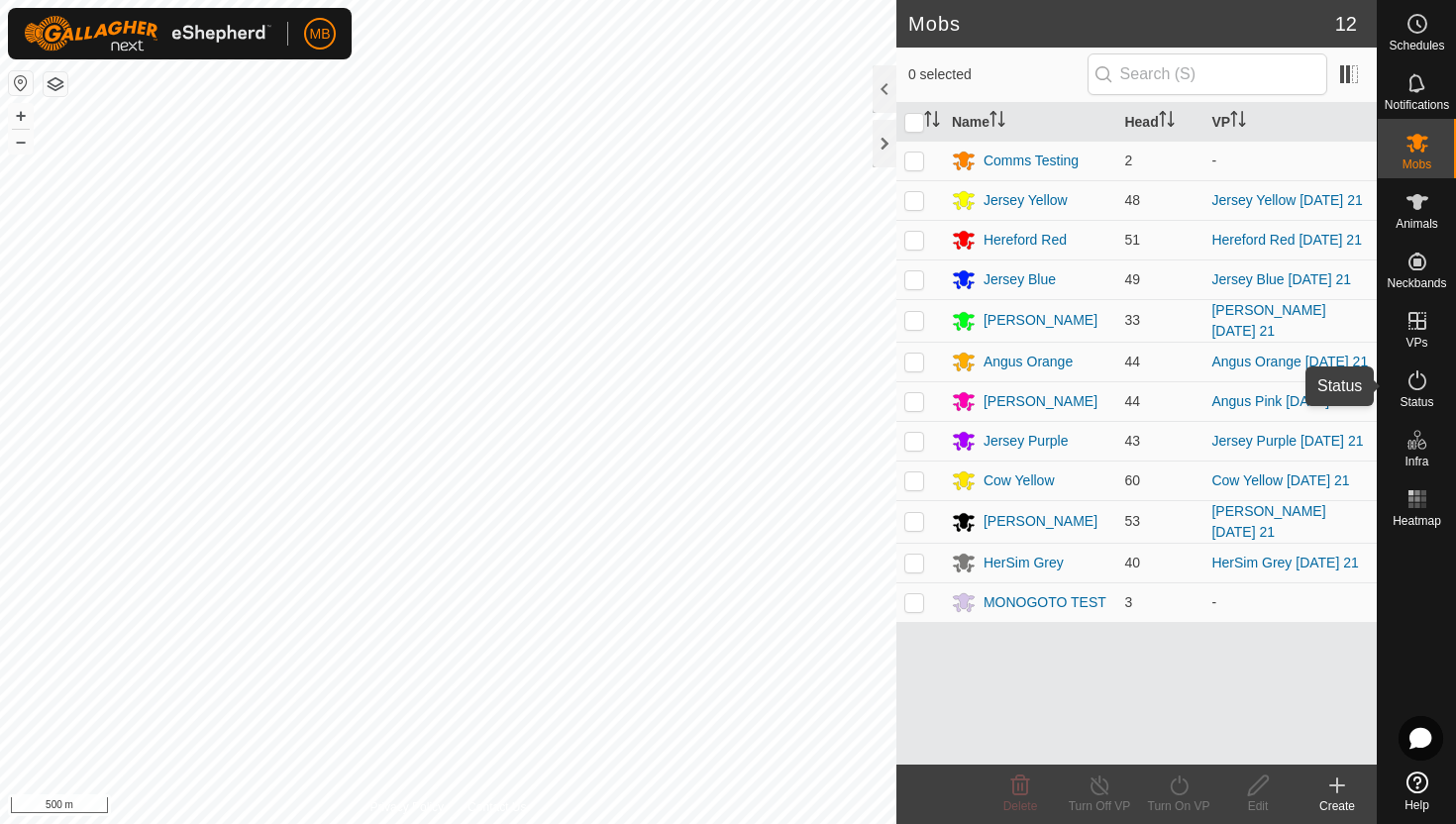 click 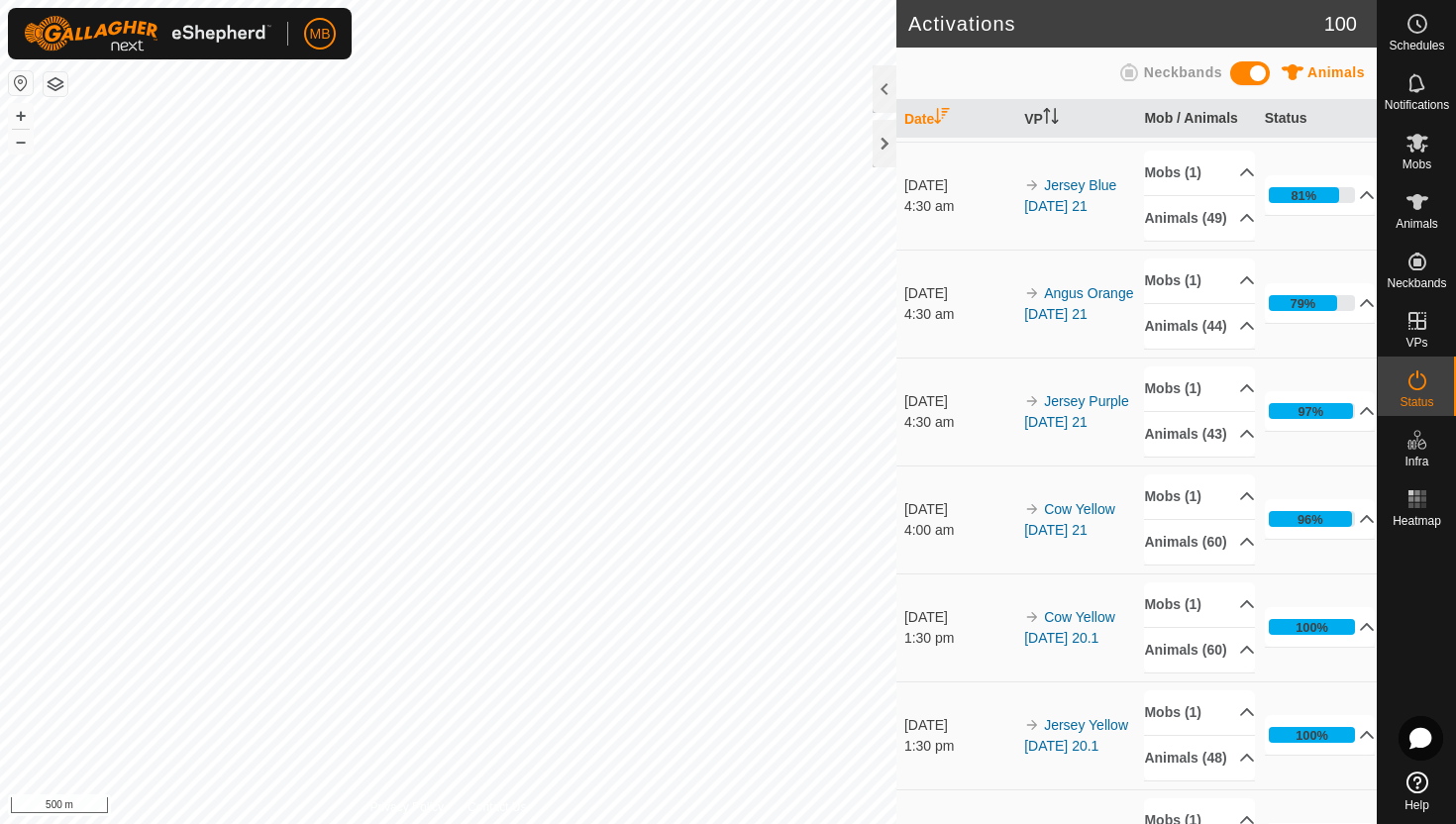 scroll, scrollTop: 646, scrollLeft: 0, axis: vertical 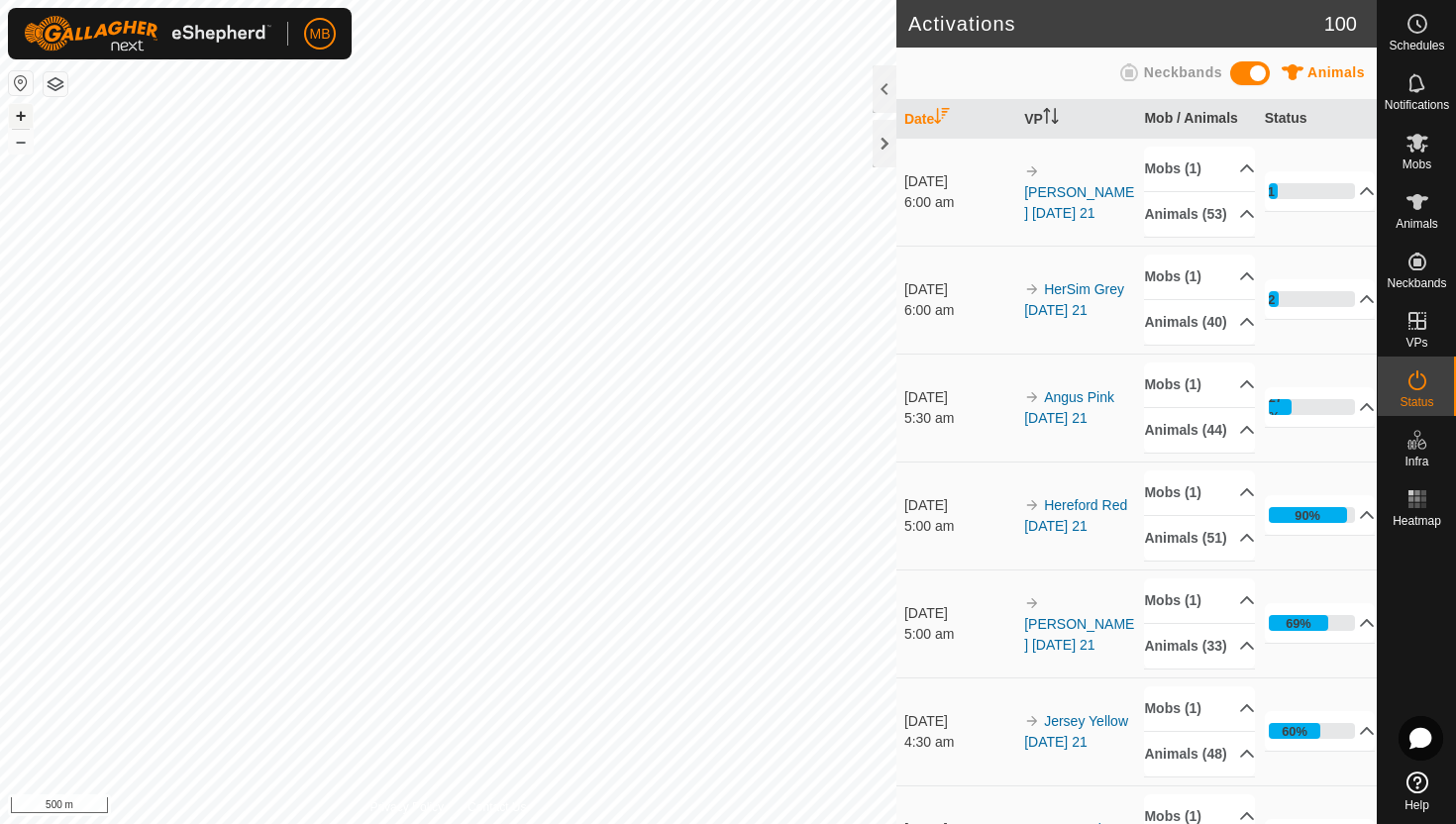 click on "+" at bounding box center [21, 116] 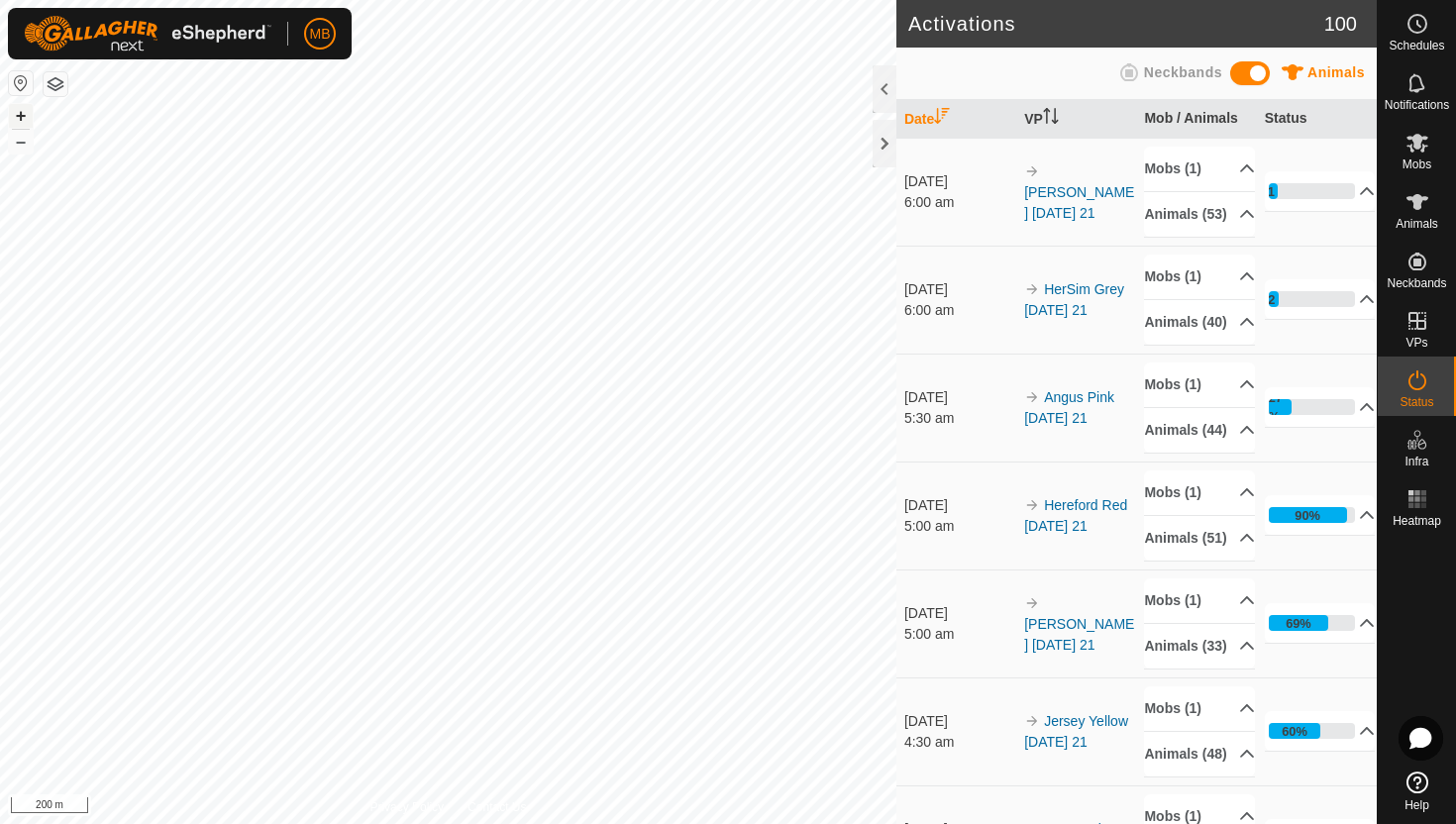 click on "+" at bounding box center [21, 116] 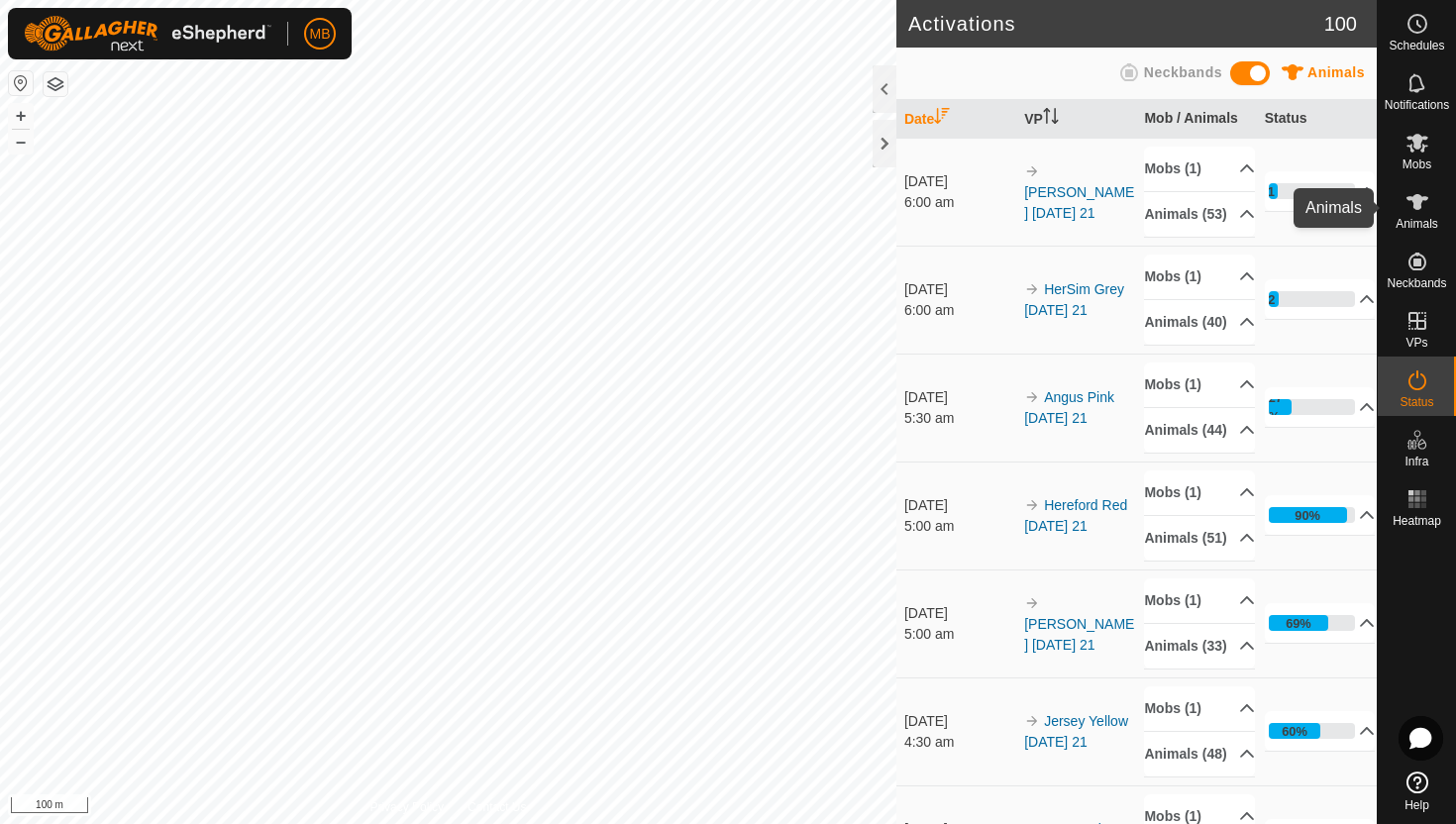 click 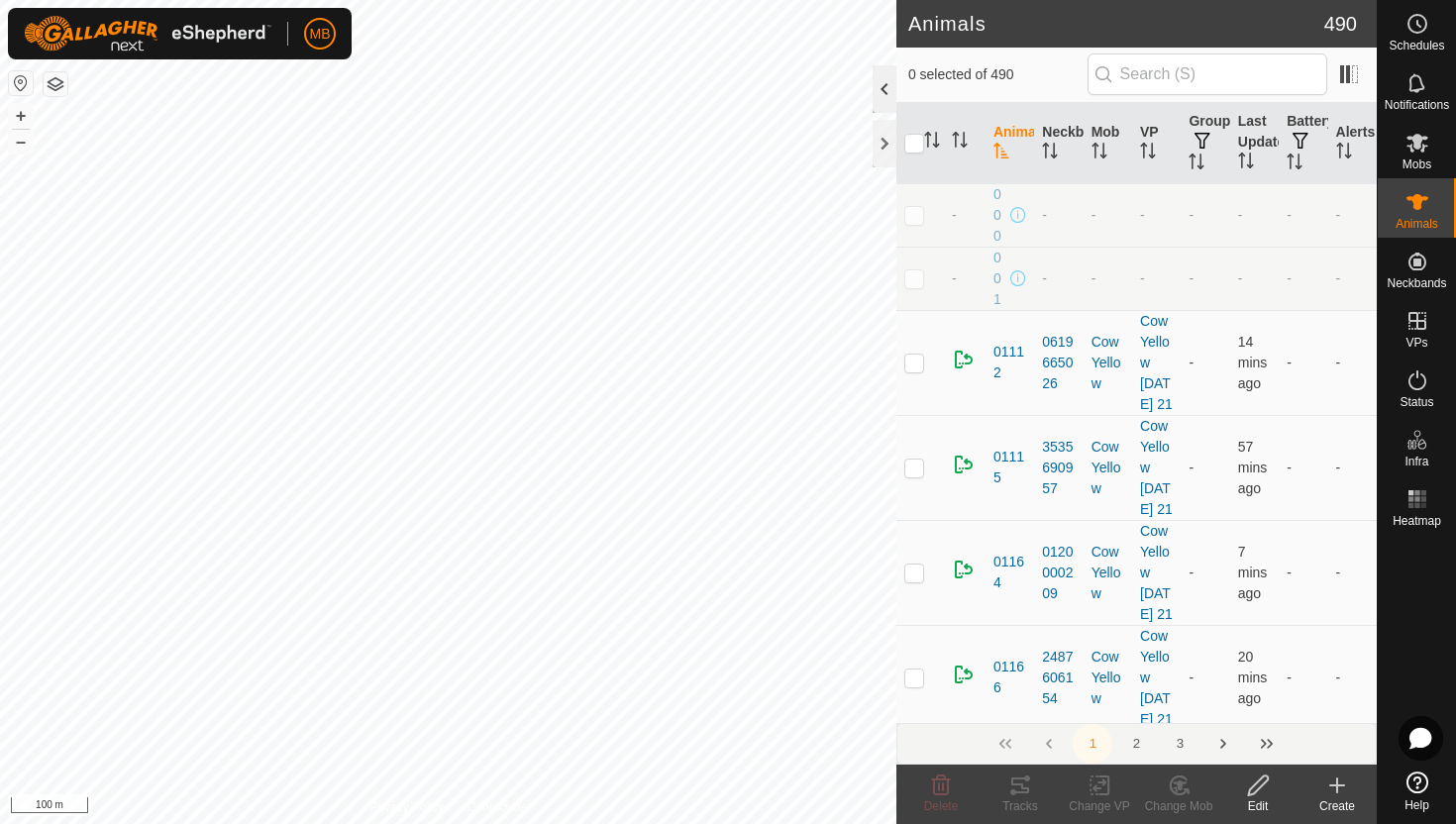 click 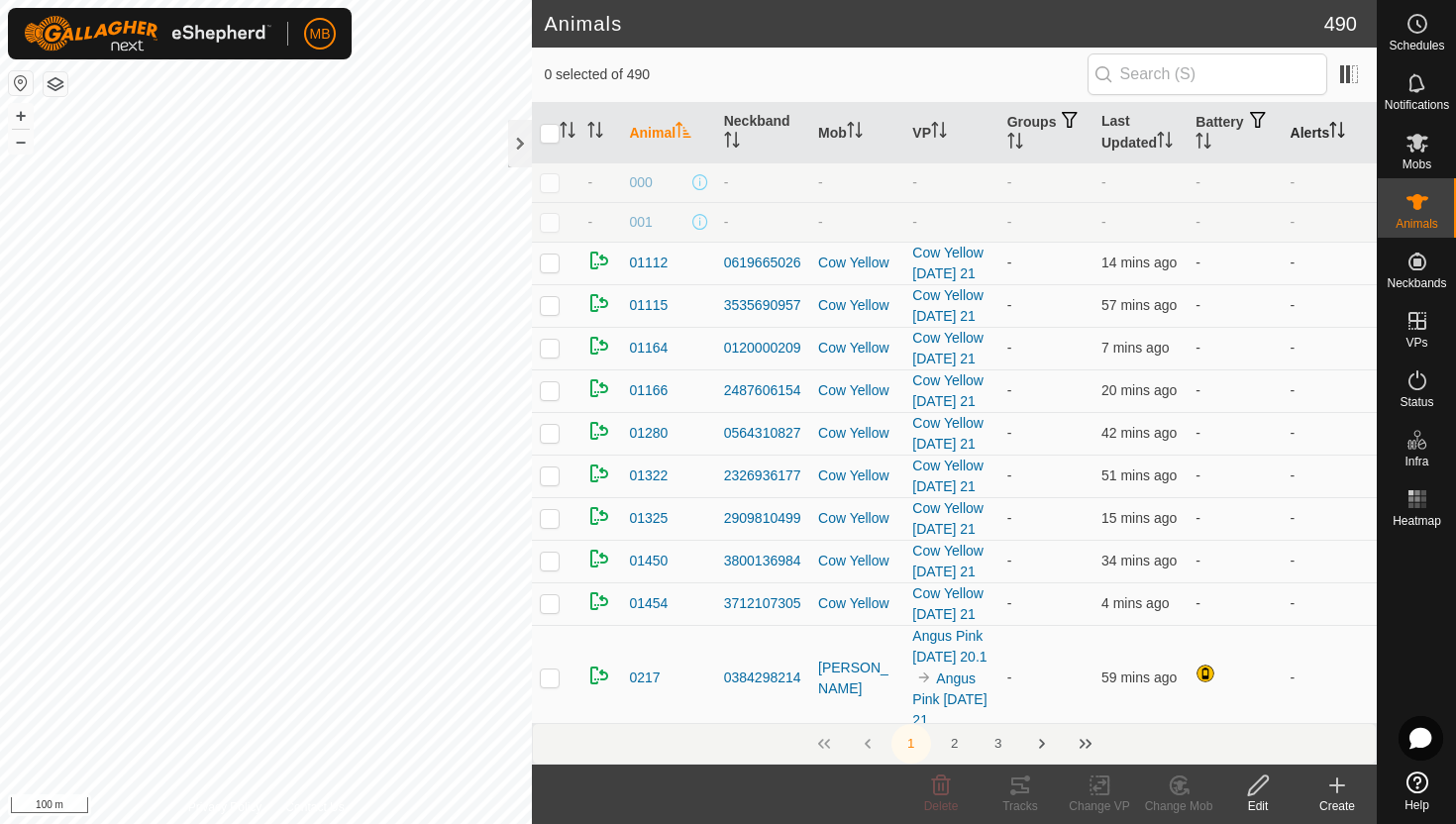 click 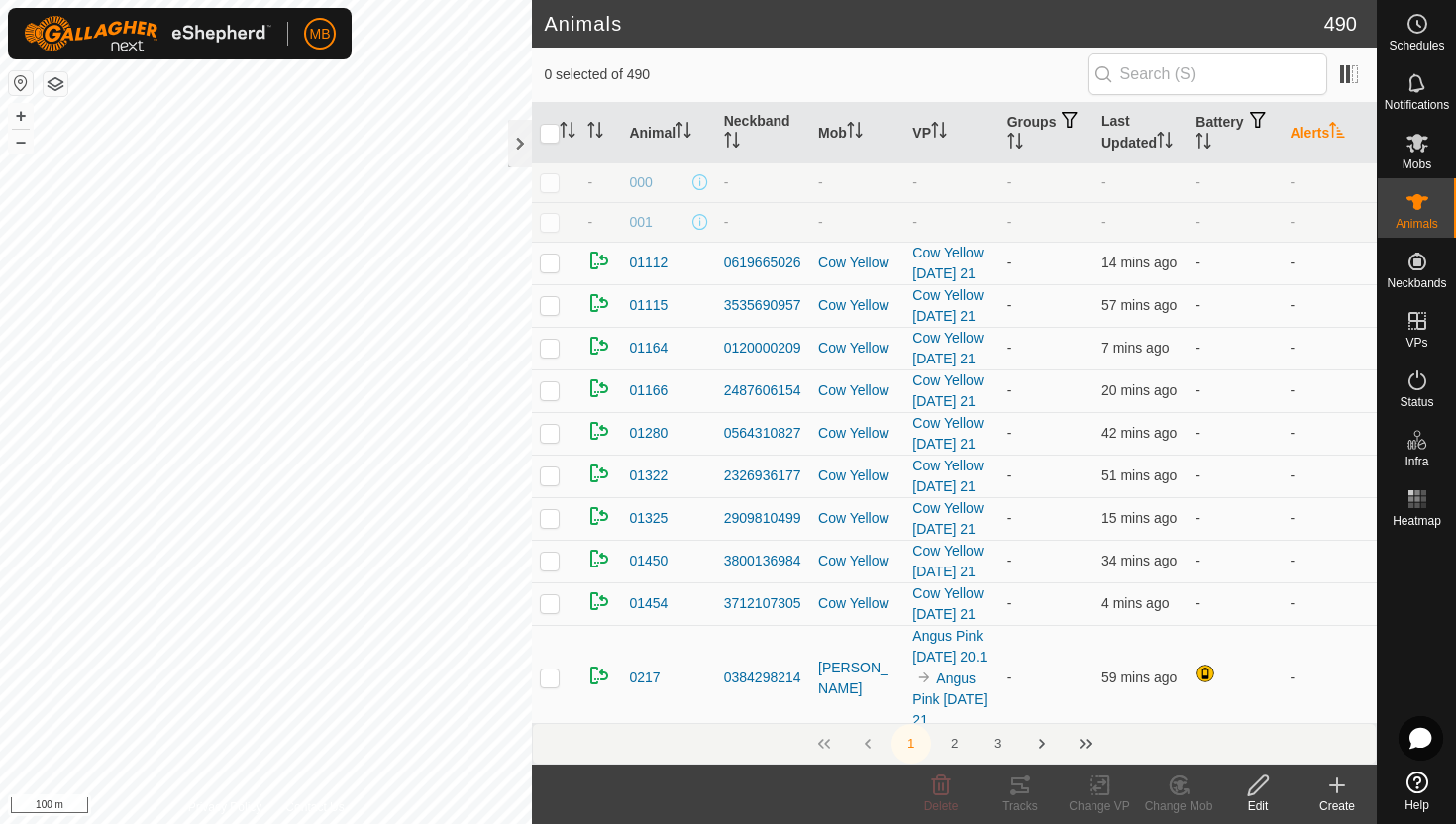 click 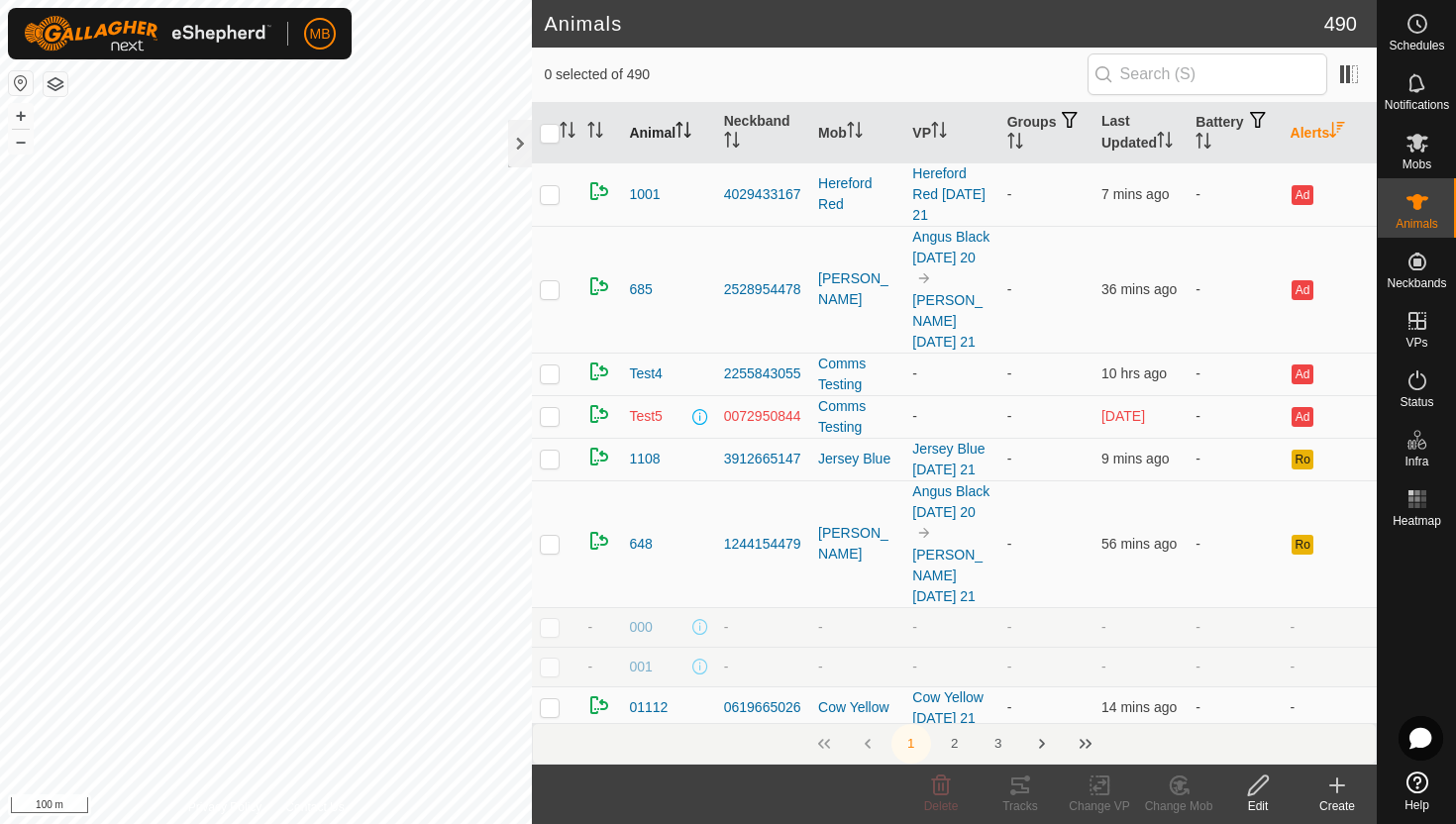 click on "Animals 490  0 selected of 490      Animal   Neckband   Mob   VP   Groups   Last Updated   Battery   Alerts   1001   4029433167   Hereford Red  Hereford Red Monday 21  -  7 mins ago -  Ad   685   2528954478   Angus Black  Angus Black Sunday 20 Angus Black Monday 21  -  36 mins ago -  Ad   Test4   2255843055   Comms Testing  -  -  10 hrs ago -  Ad   Test5   0072950844   Comms Testing  -  -  1 day ago -  Ad   1108   3912665147   Jersey Blue  Jersey Blue Monday 21  -  9 mins ago -  Ro   648   1244154479   Angus Black  Angus Black Sunday 20 Angus Black Monday 21  -  56 mins ago -  Ro   -   000   -   -  -  -  - -  -   -   001   -   -  -  -  - -  -   01112   0619665026   Cow Yellow  Cow Yellow Monday 21  -  14 mins ago -  -   01115   3535690957   Cow Yellow  Cow Yellow Monday 21  -  57 mins ago -  -   01164   0120000209   Cow Yellow  Cow Yellow Monday 21  -  7 mins ago -  -   01166   2487606154   Cow Yellow  Cow Yellow Monday 21  -  20 mins ago -  -   01280   0564310827   Cow Yellow  Cow Yellow Monday 21  - -  -  -" 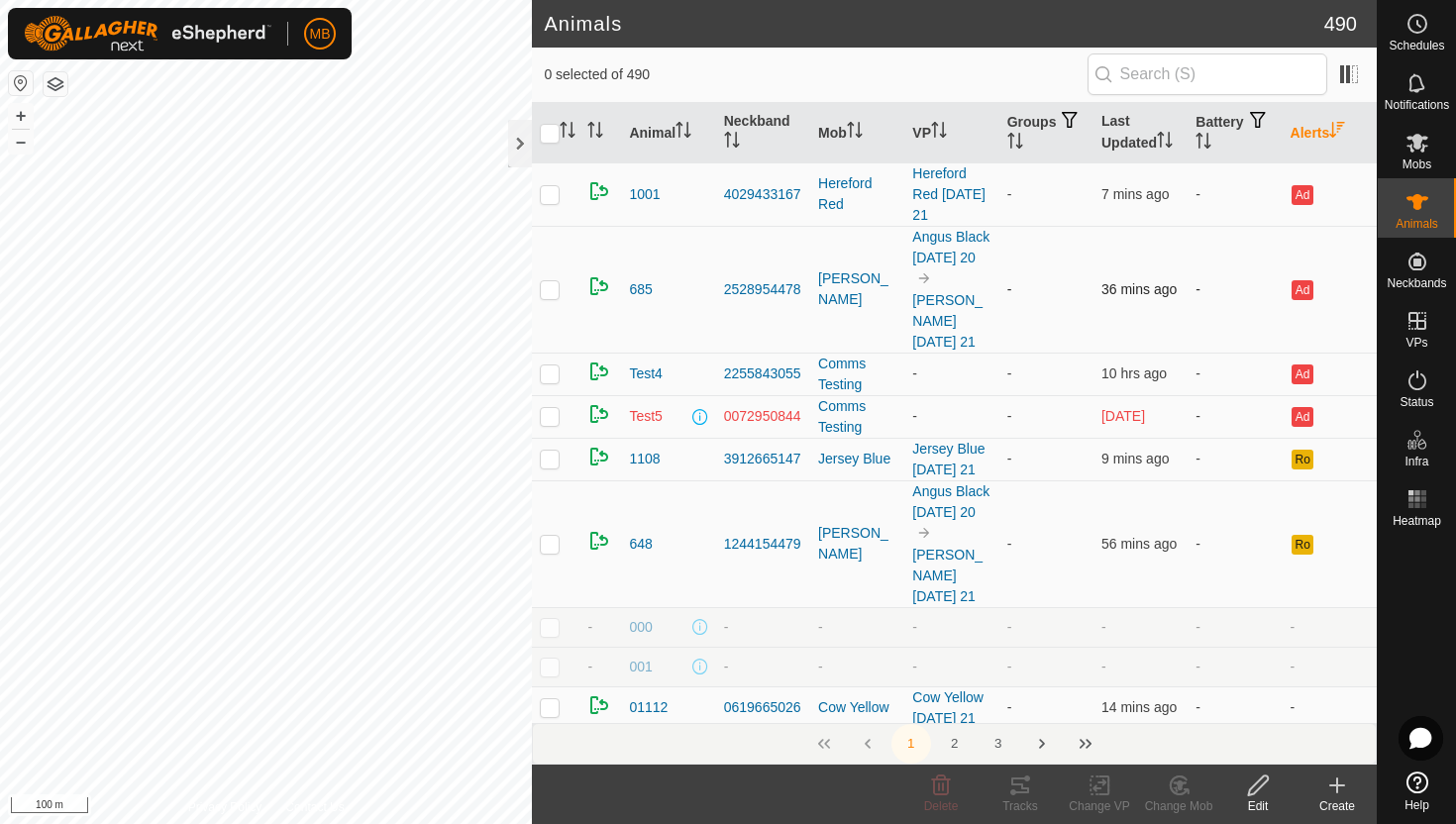 click at bounding box center (550, 289) 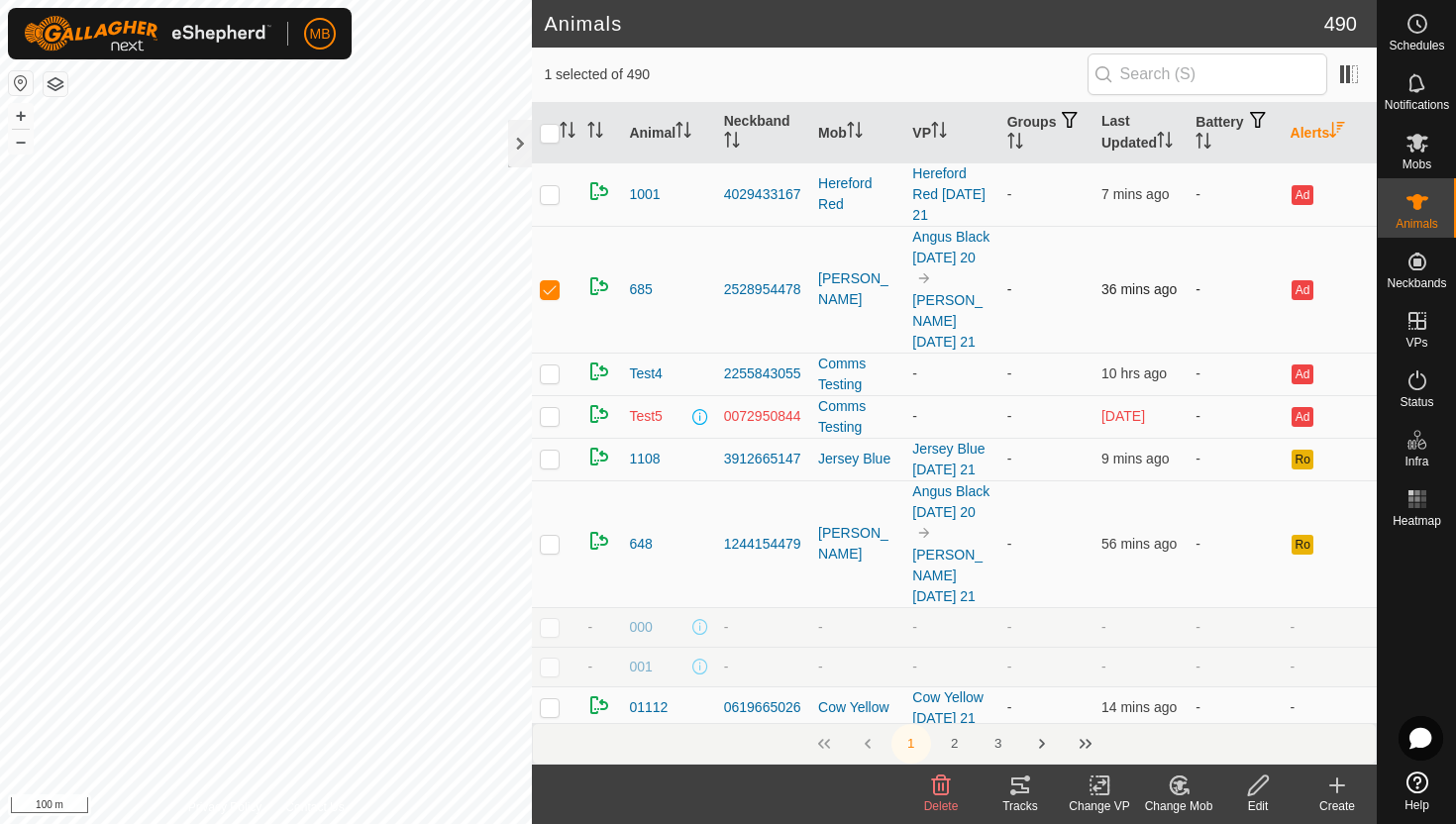 click at bounding box center [550, 289] 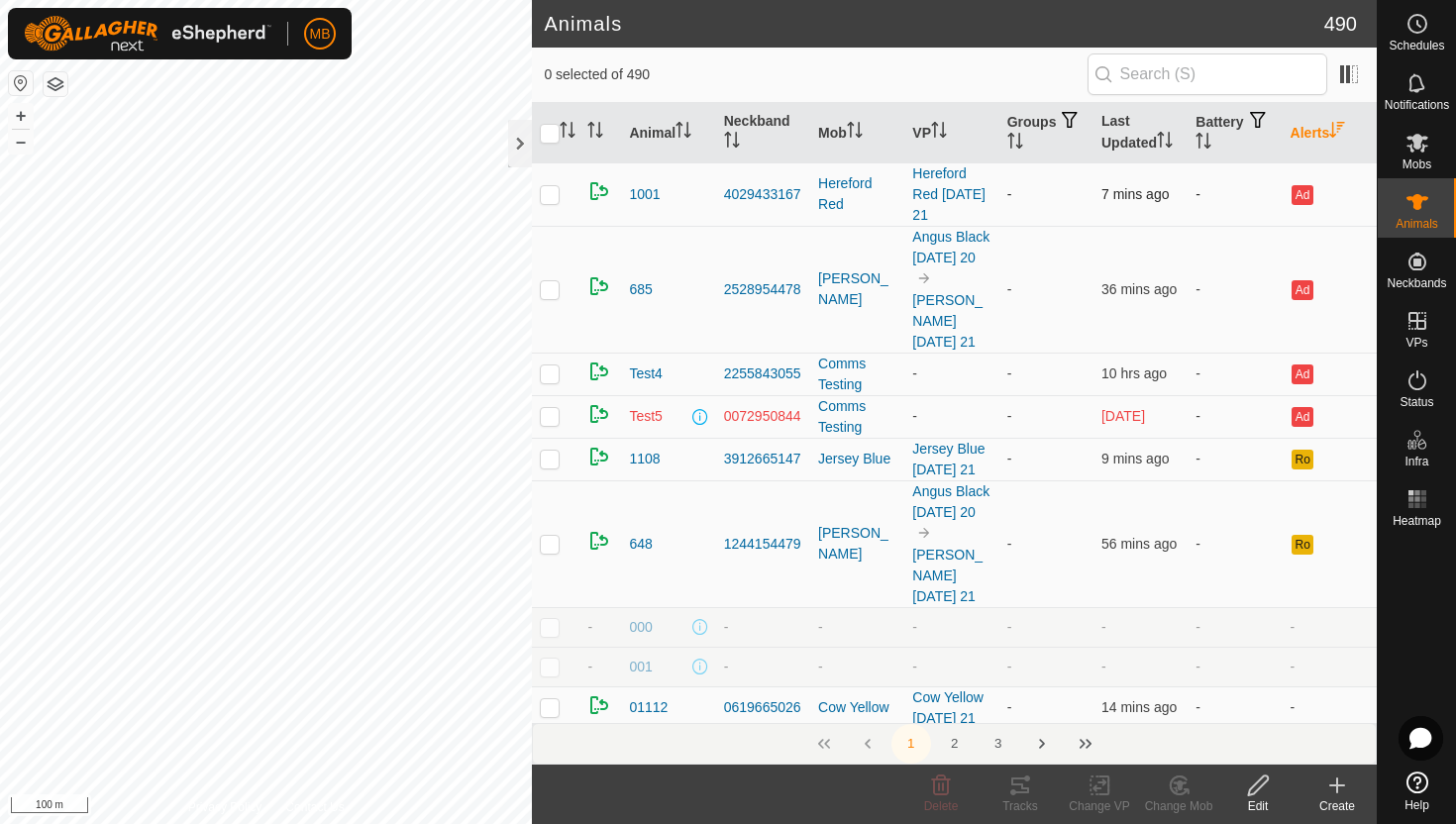 click at bounding box center [550, 194] 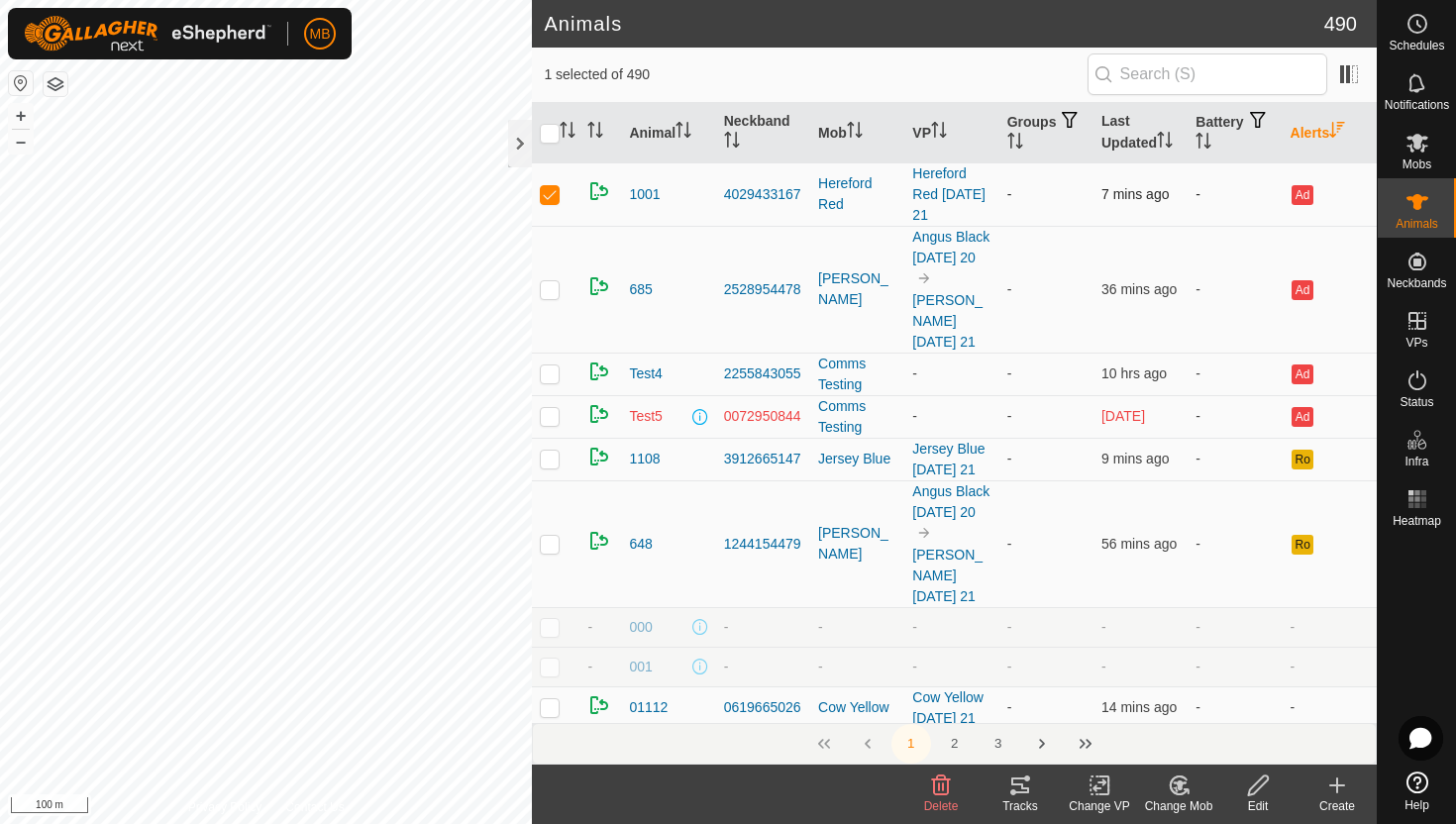 click at bounding box center (550, 194) 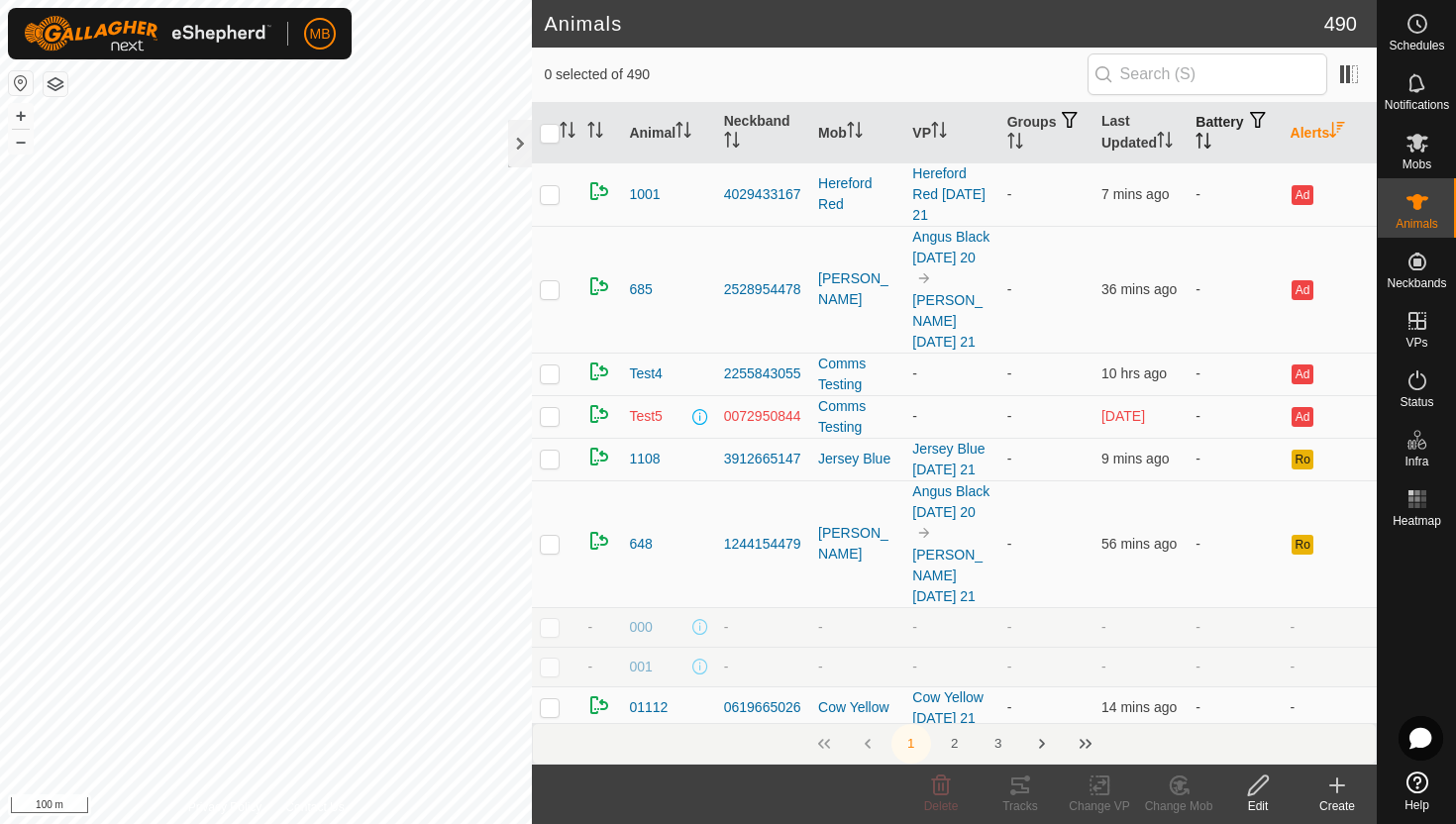 click 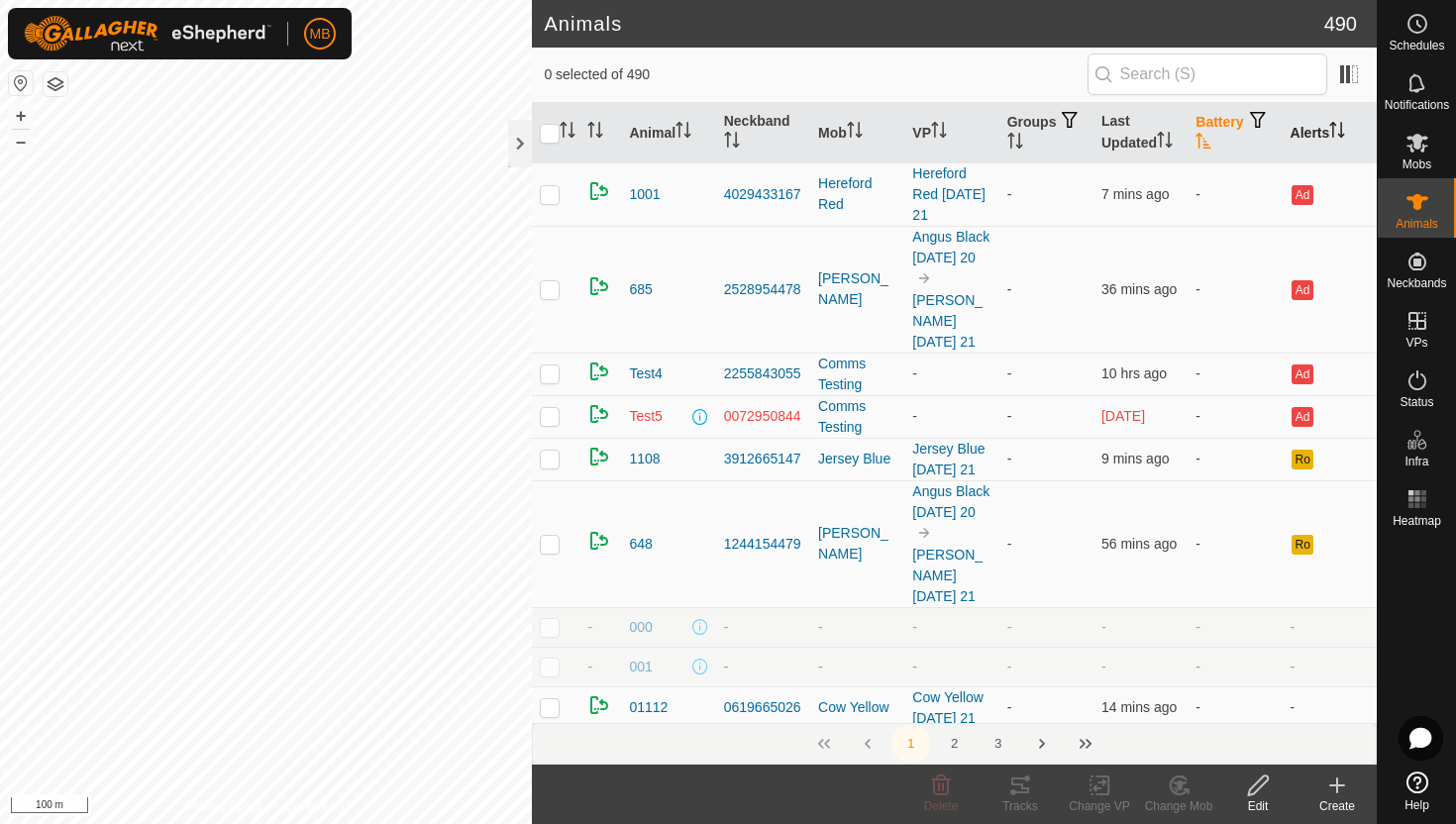 click 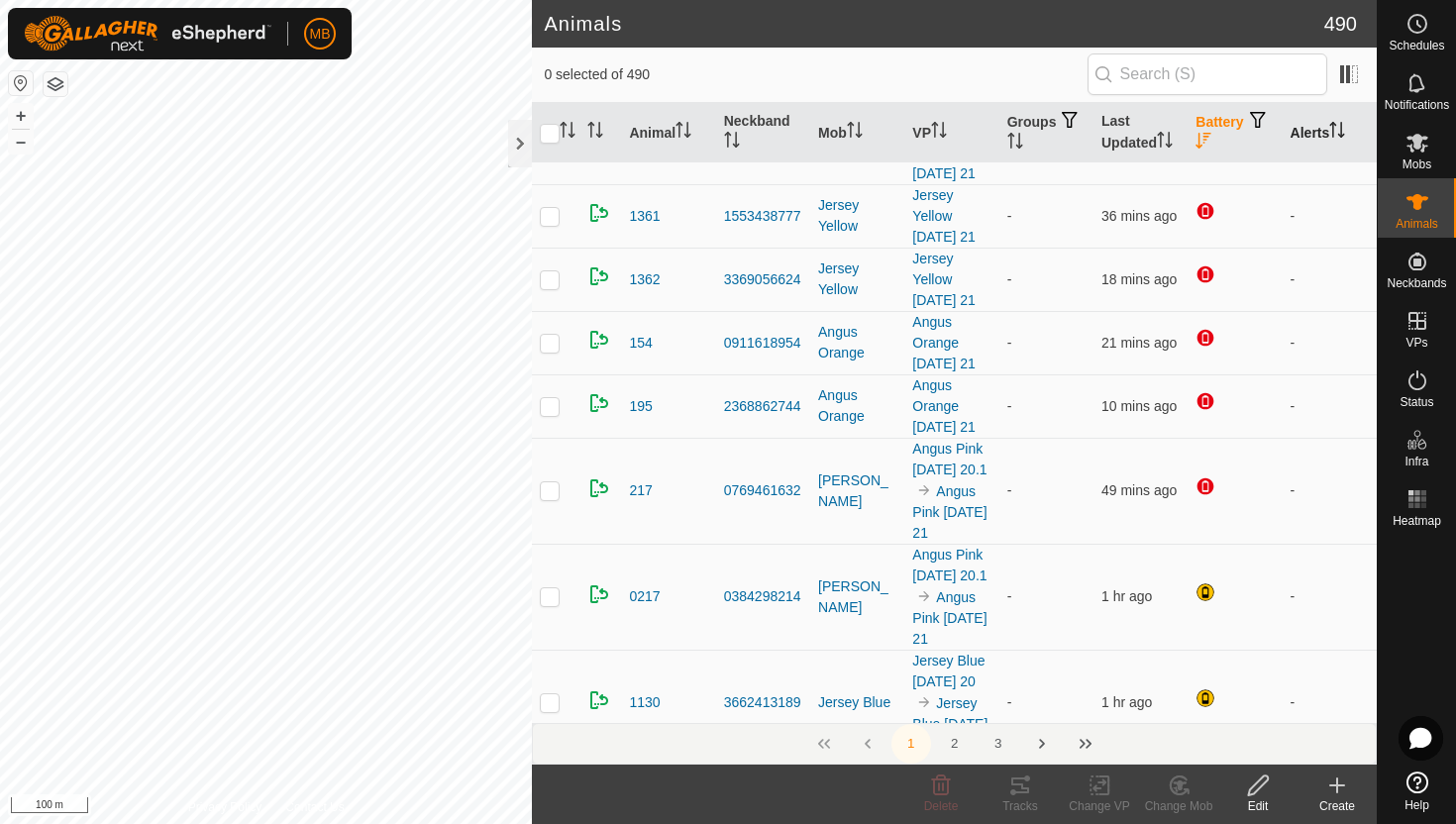 scroll, scrollTop: 226, scrollLeft: 0, axis: vertical 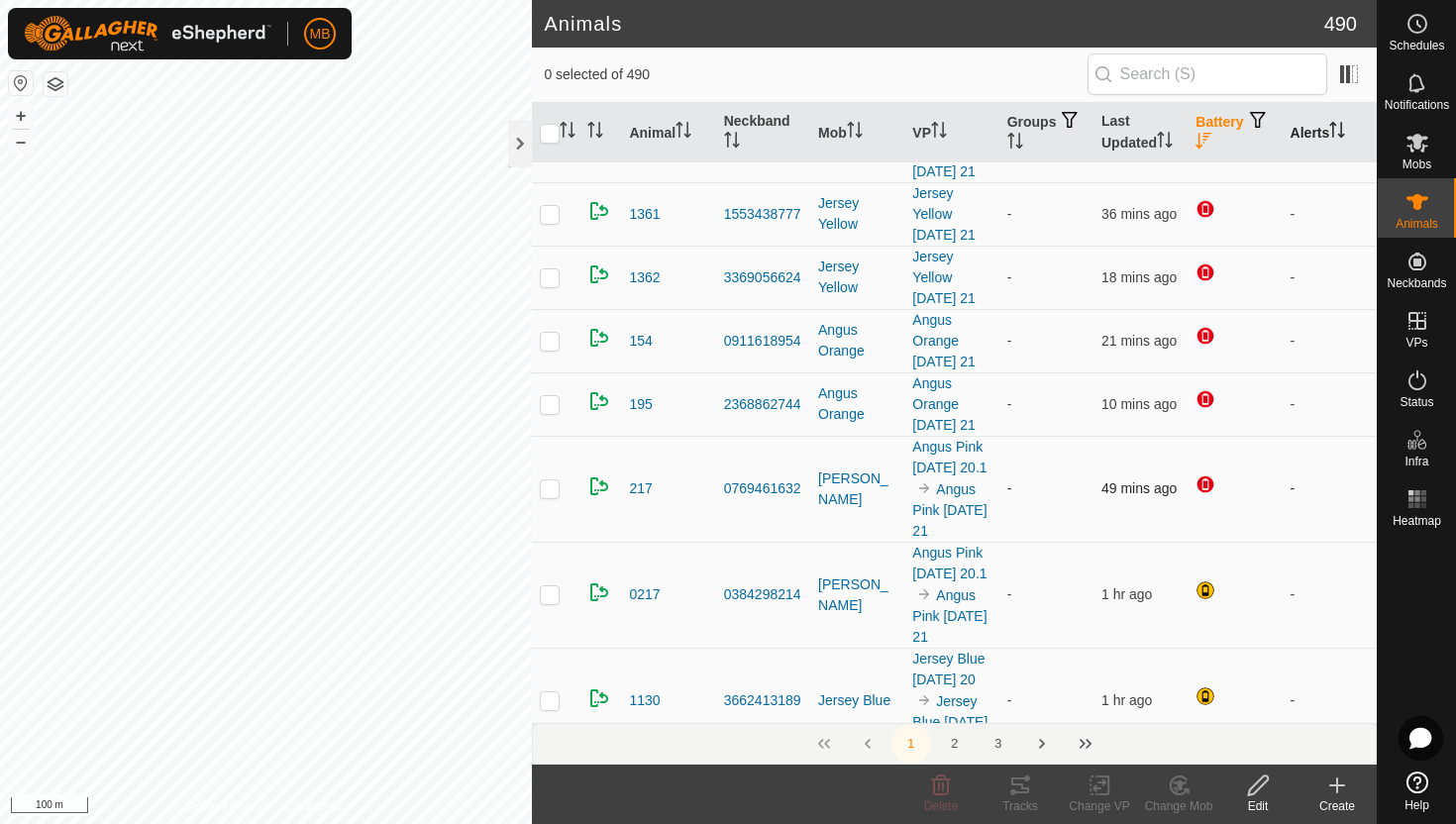 click at bounding box center (550, 488) 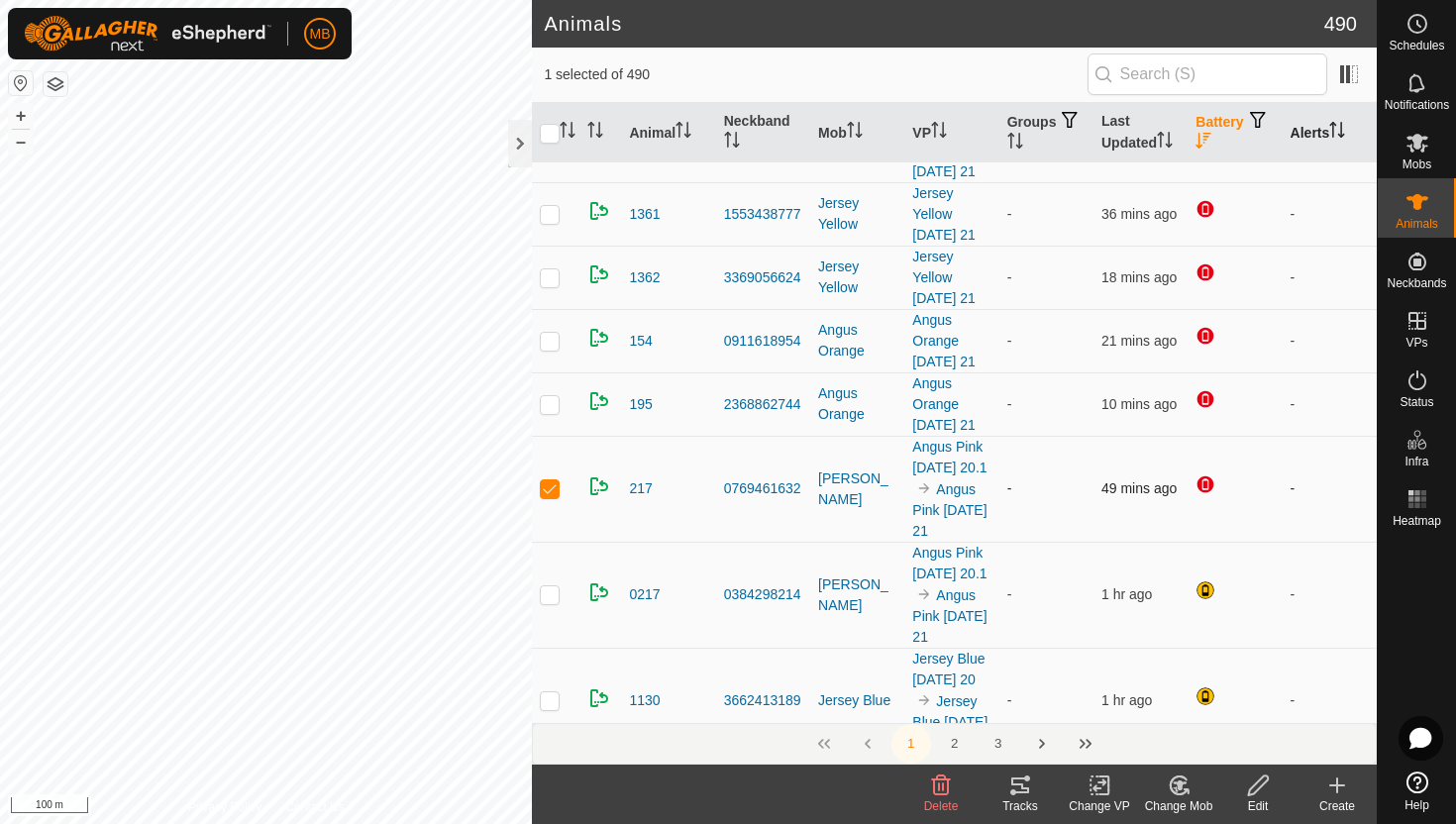 click at bounding box center [550, 488] 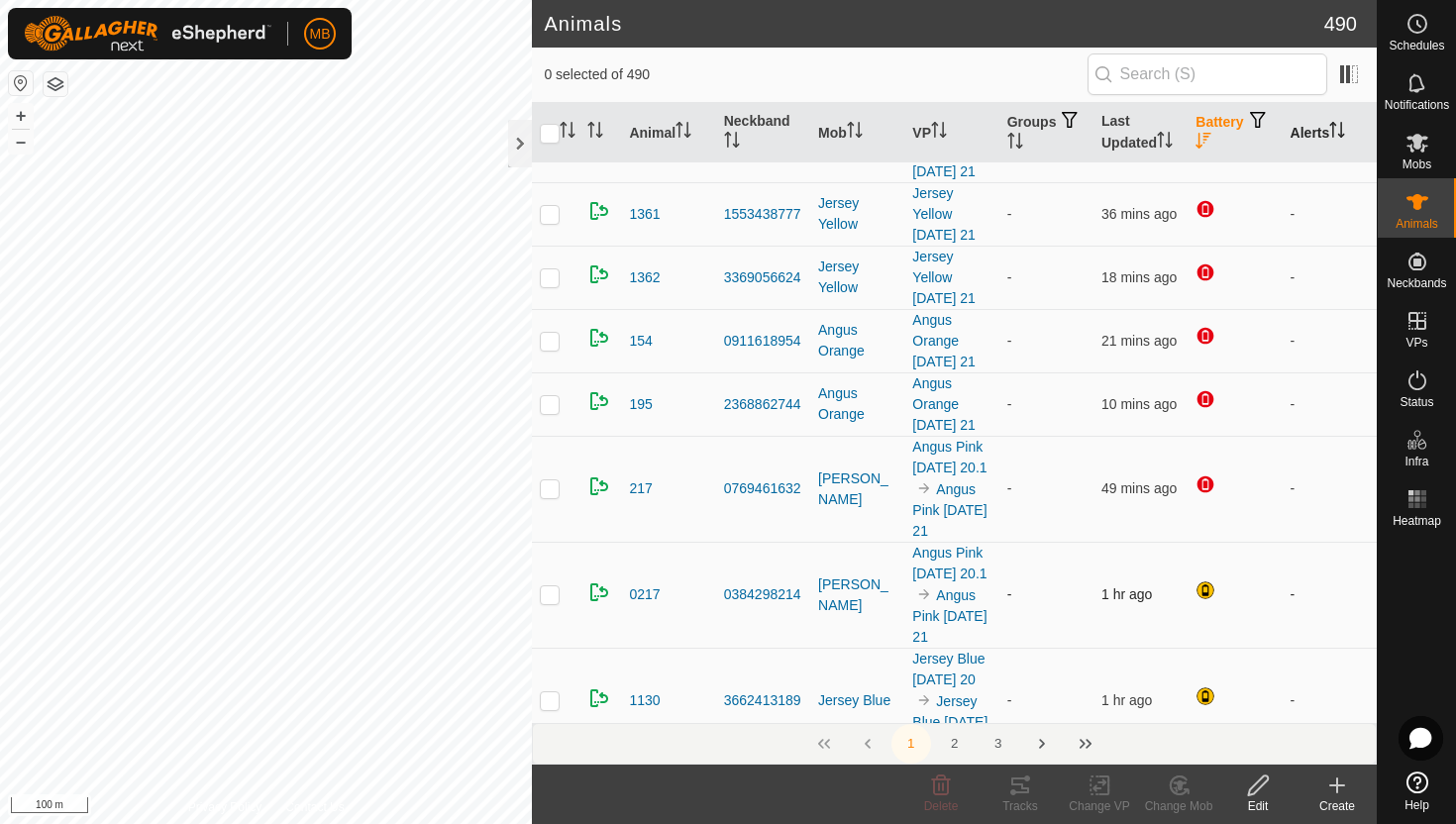 click at bounding box center [550, 594] 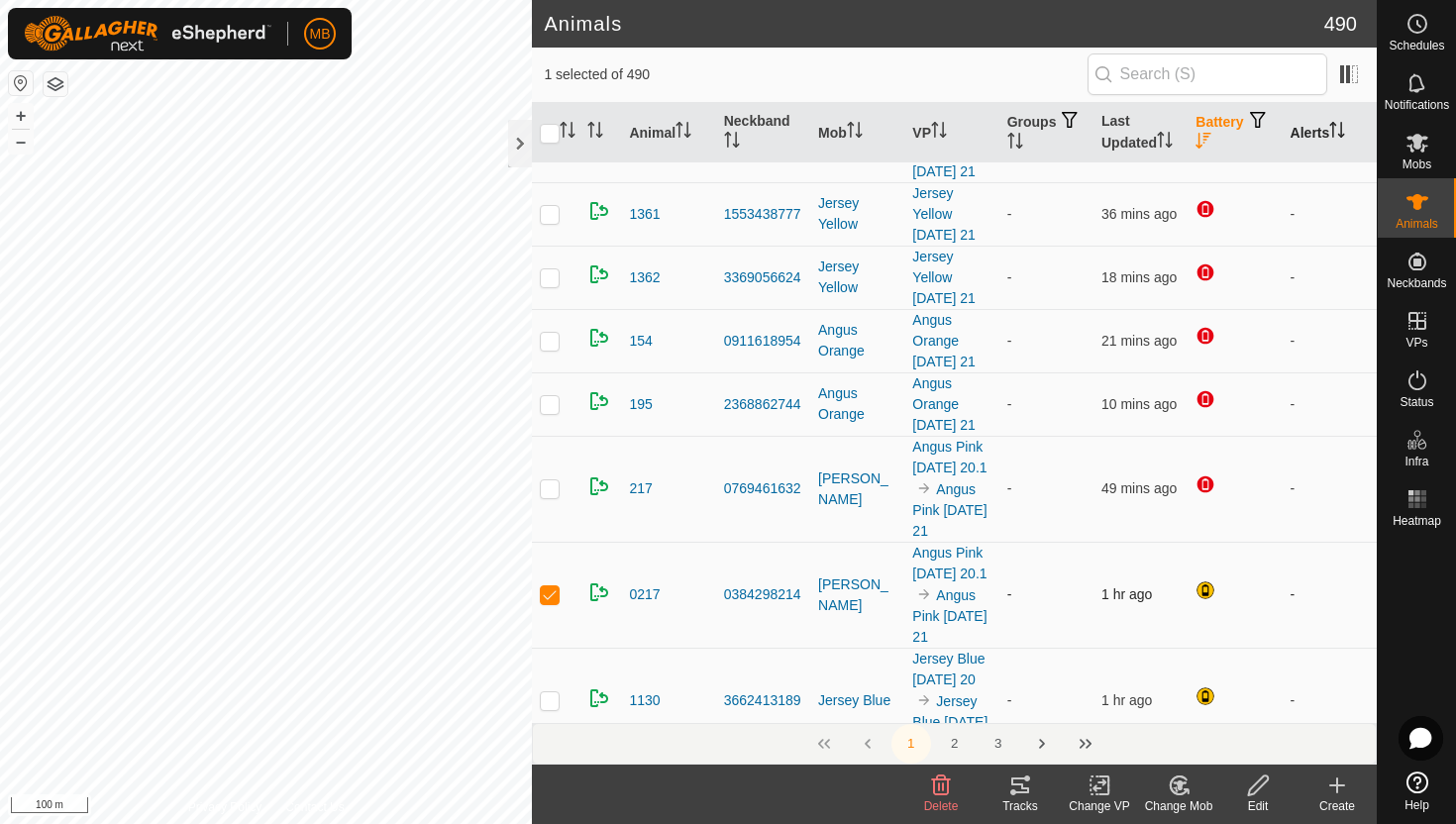 click at bounding box center [550, 594] 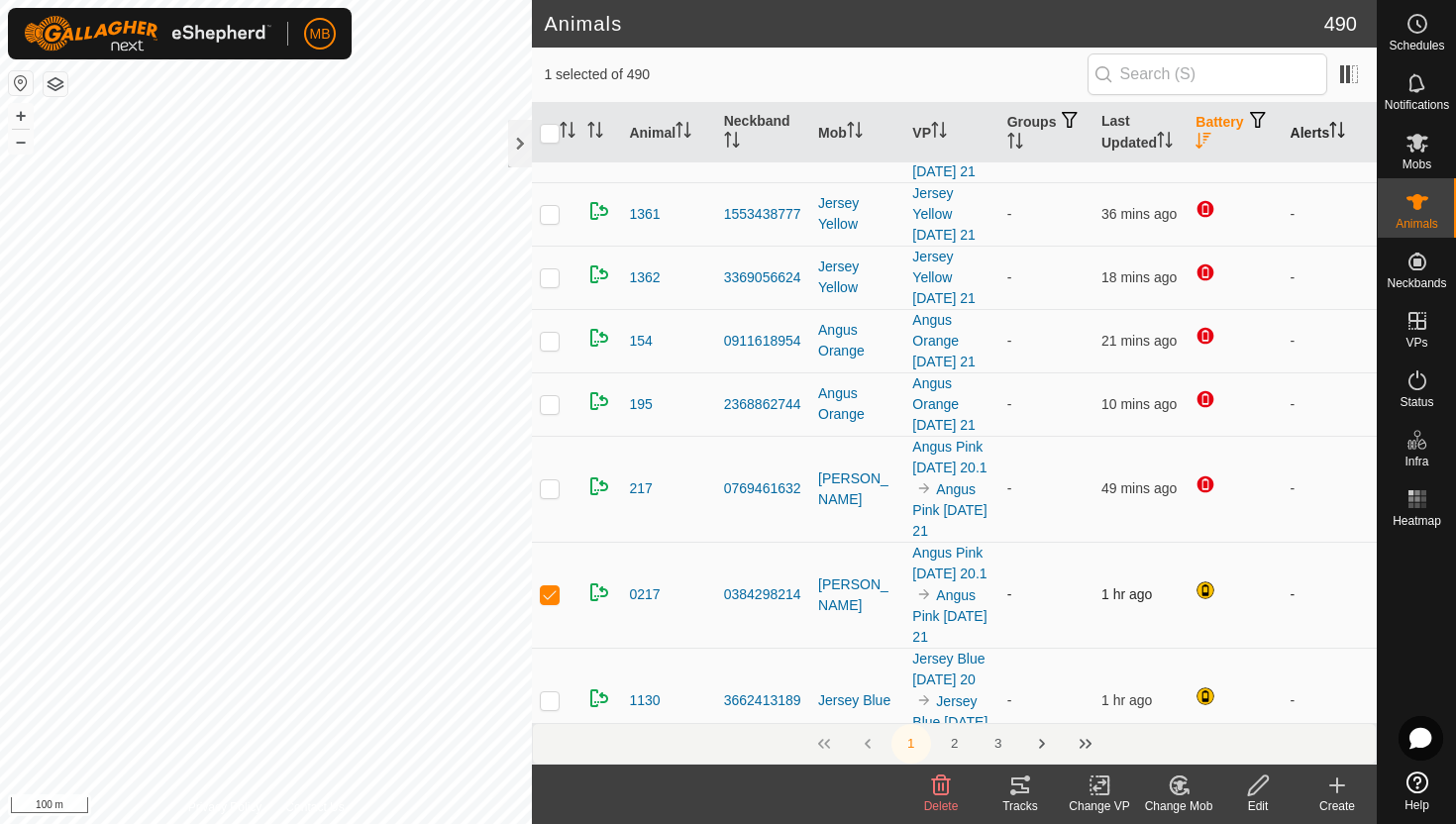 checkbox on "false" 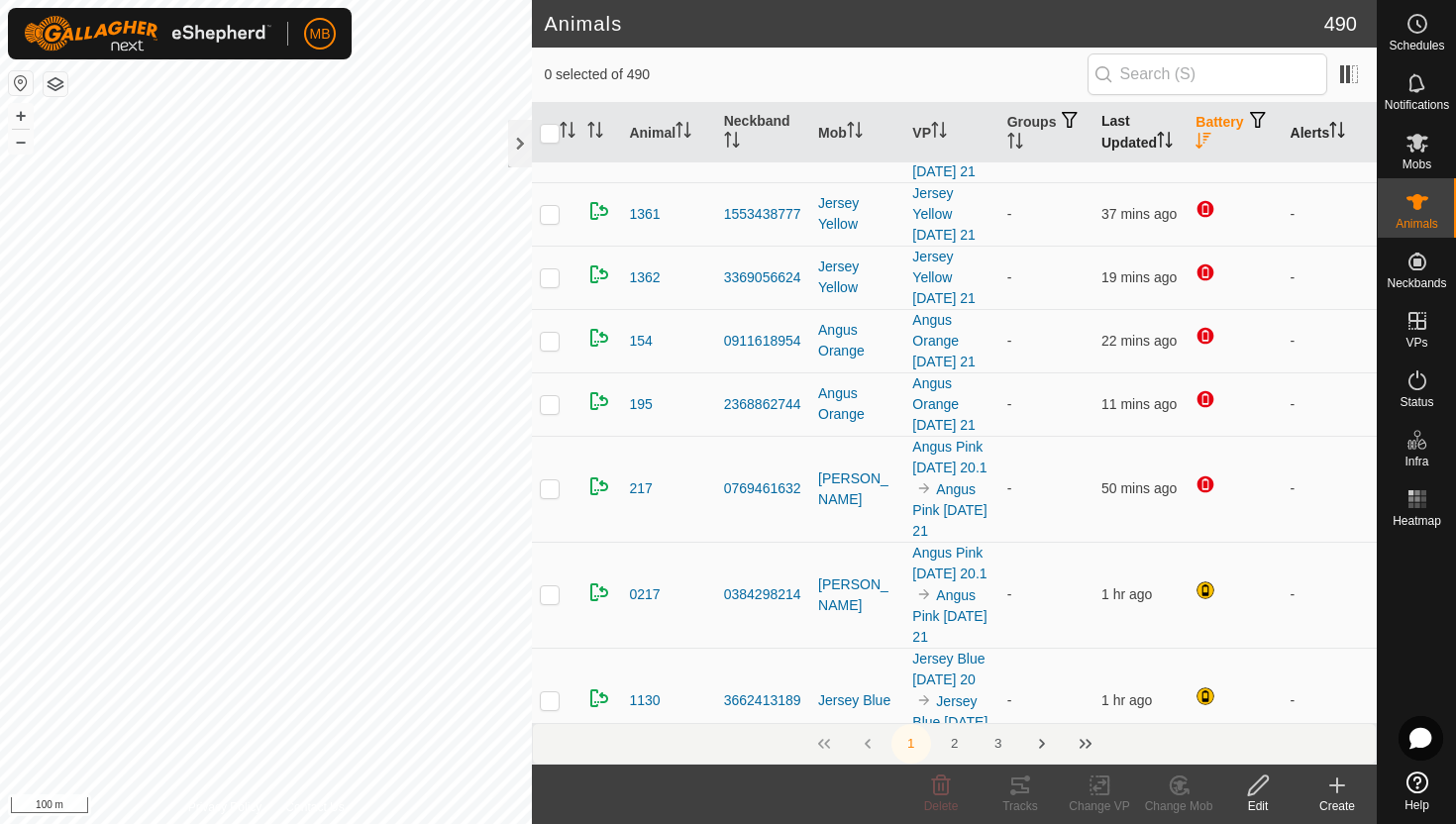 click 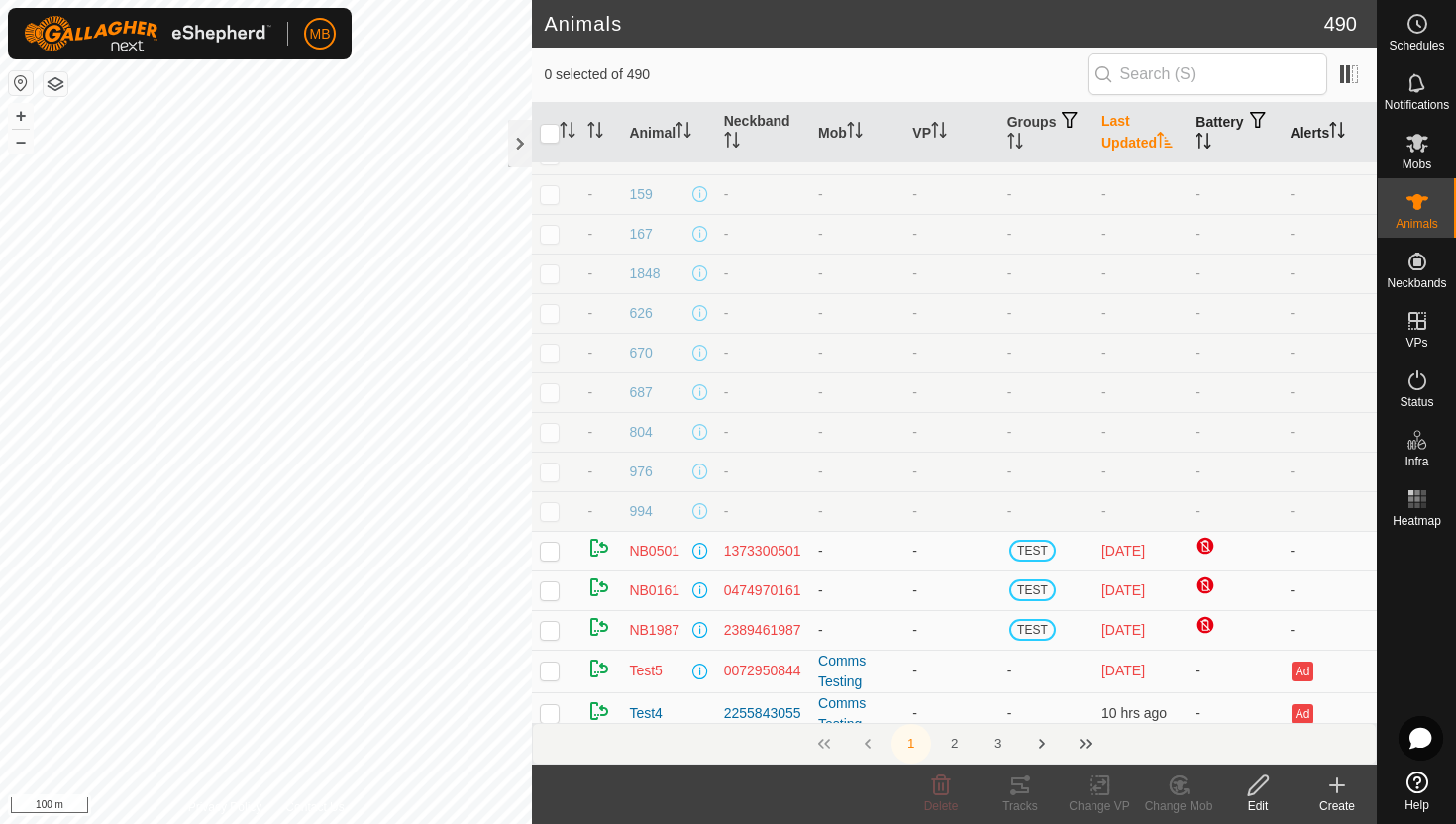 scroll, scrollTop: 0, scrollLeft: 0, axis: both 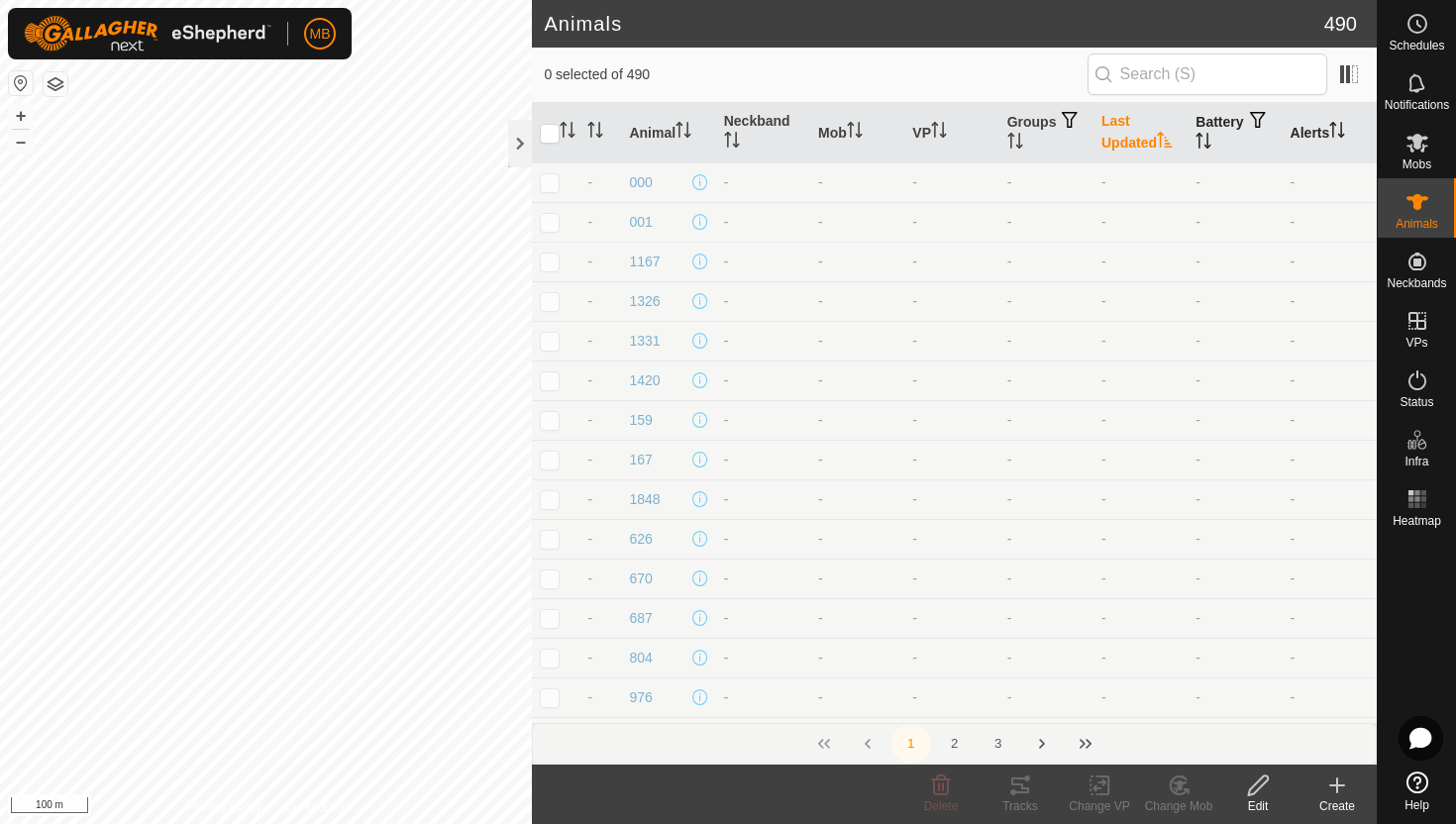 click 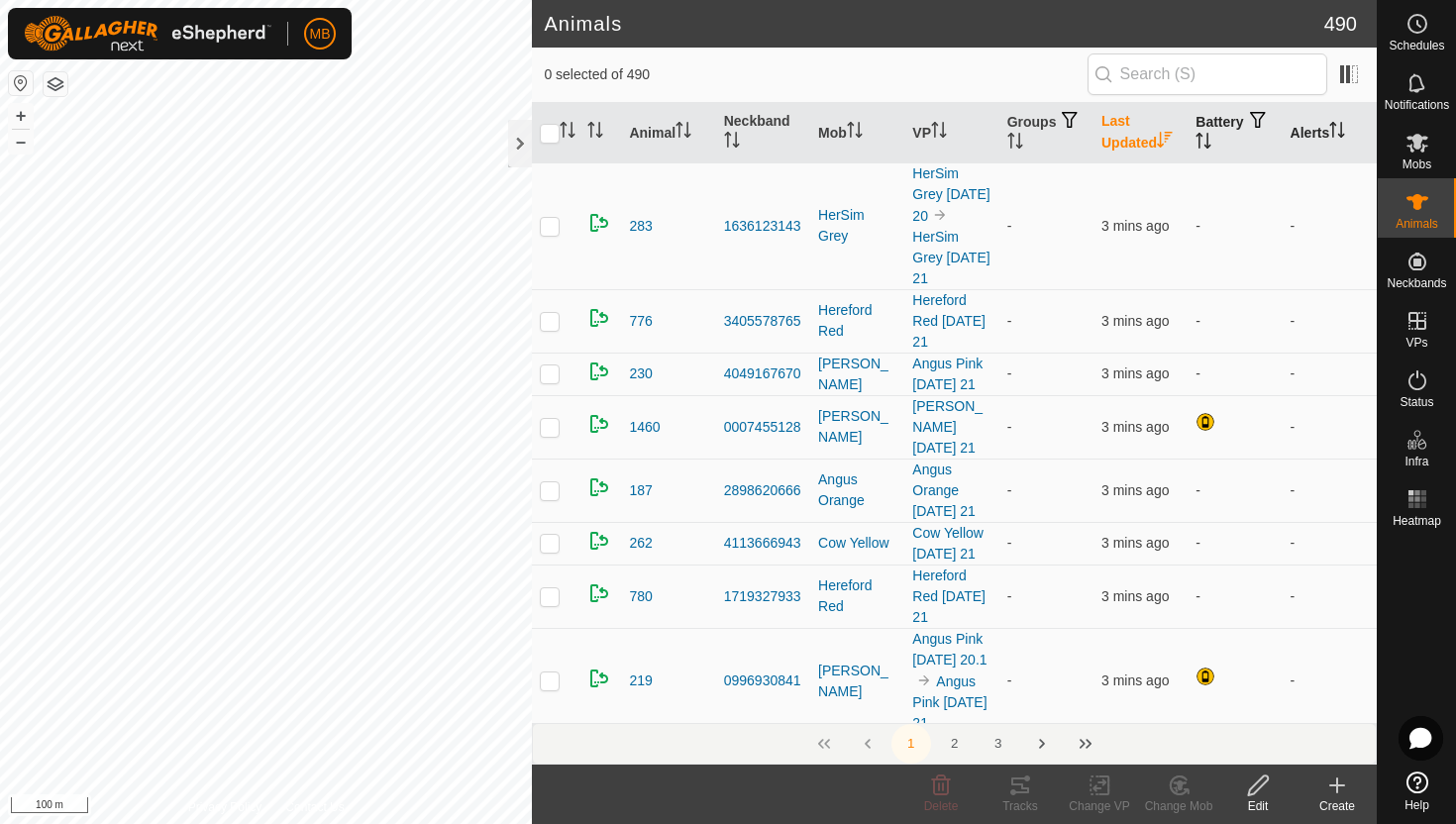 click 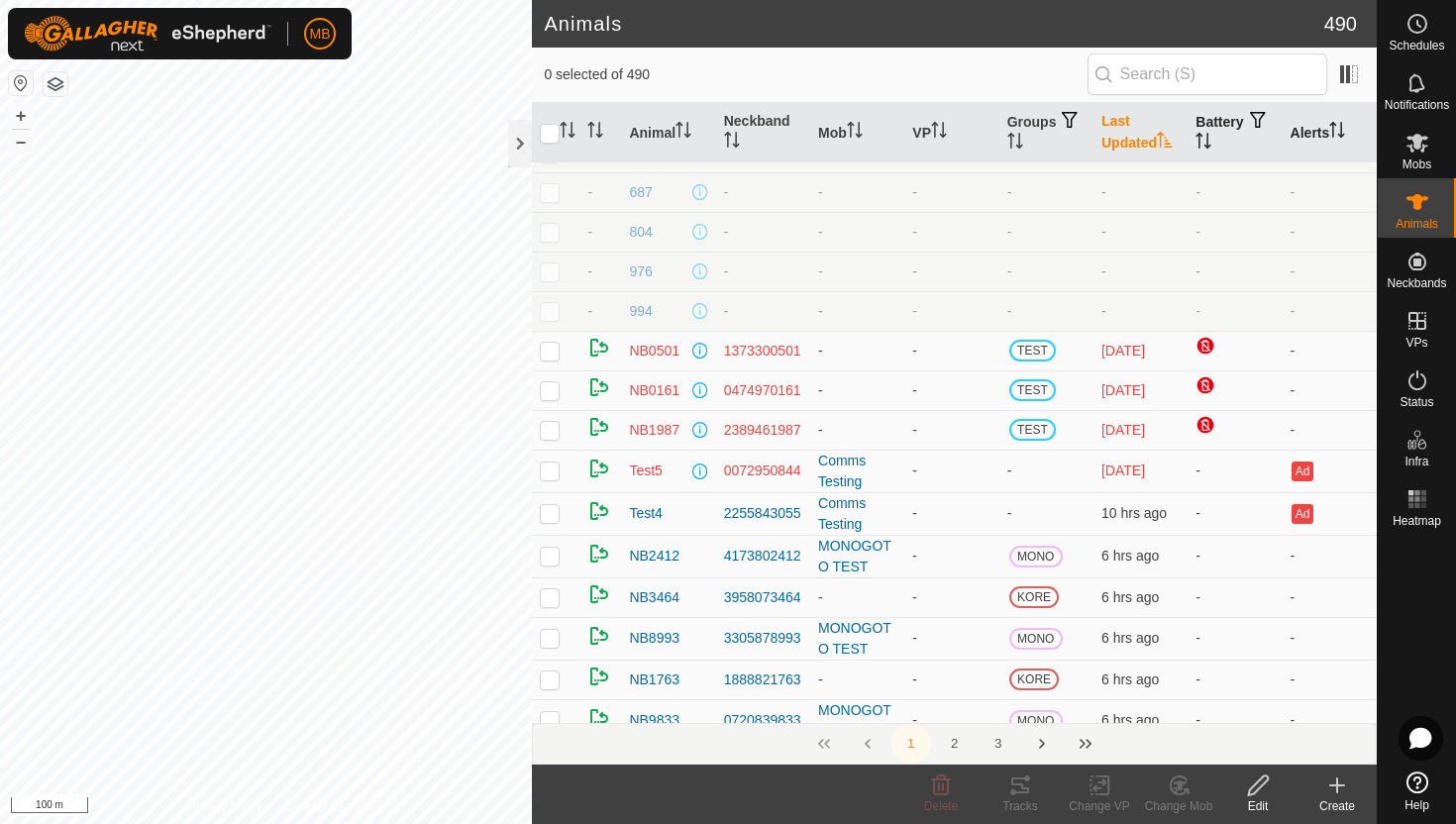 scroll, scrollTop: 436, scrollLeft: 0, axis: vertical 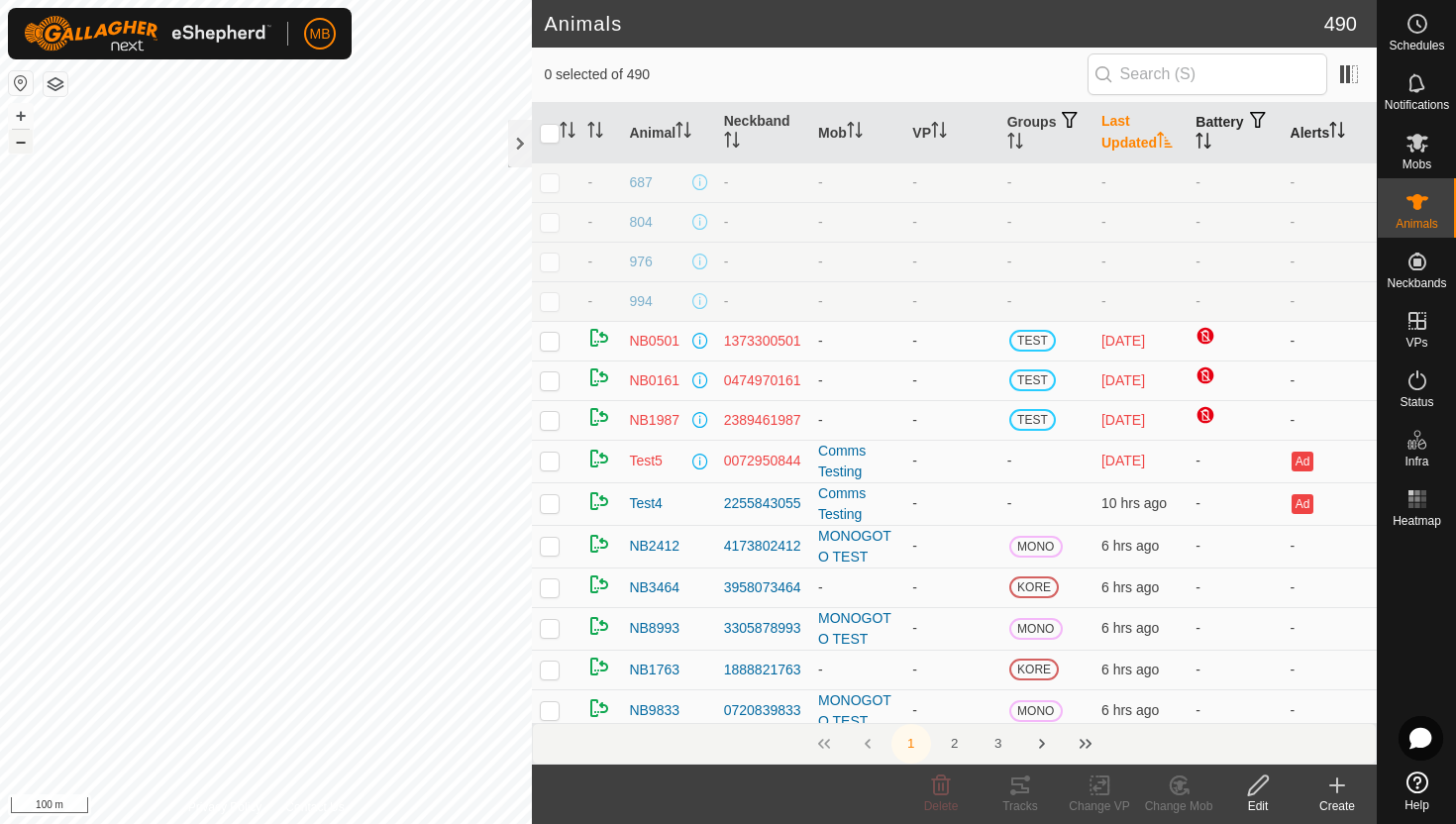 click on "–" at bounding box center [21, 142] 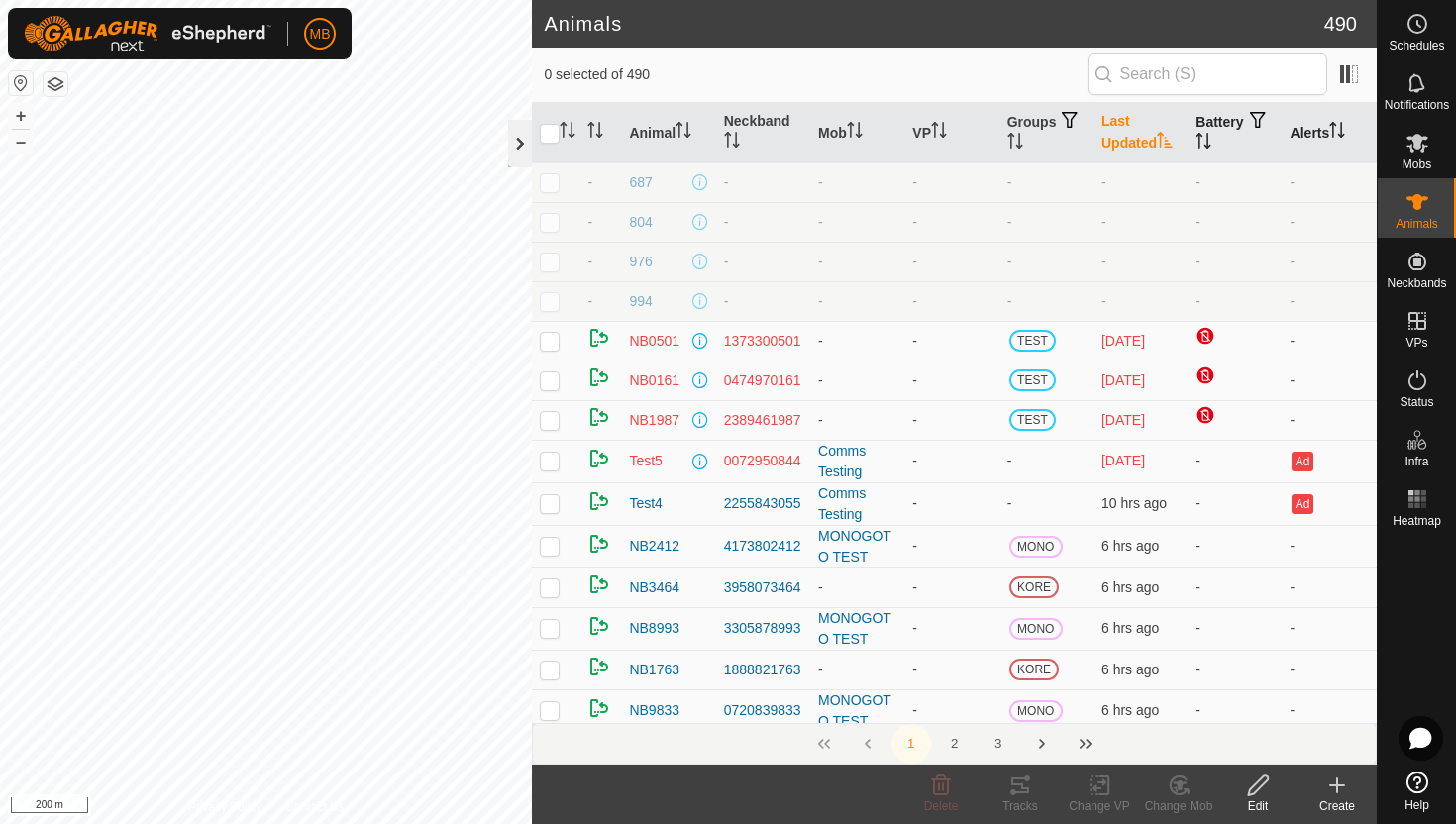click 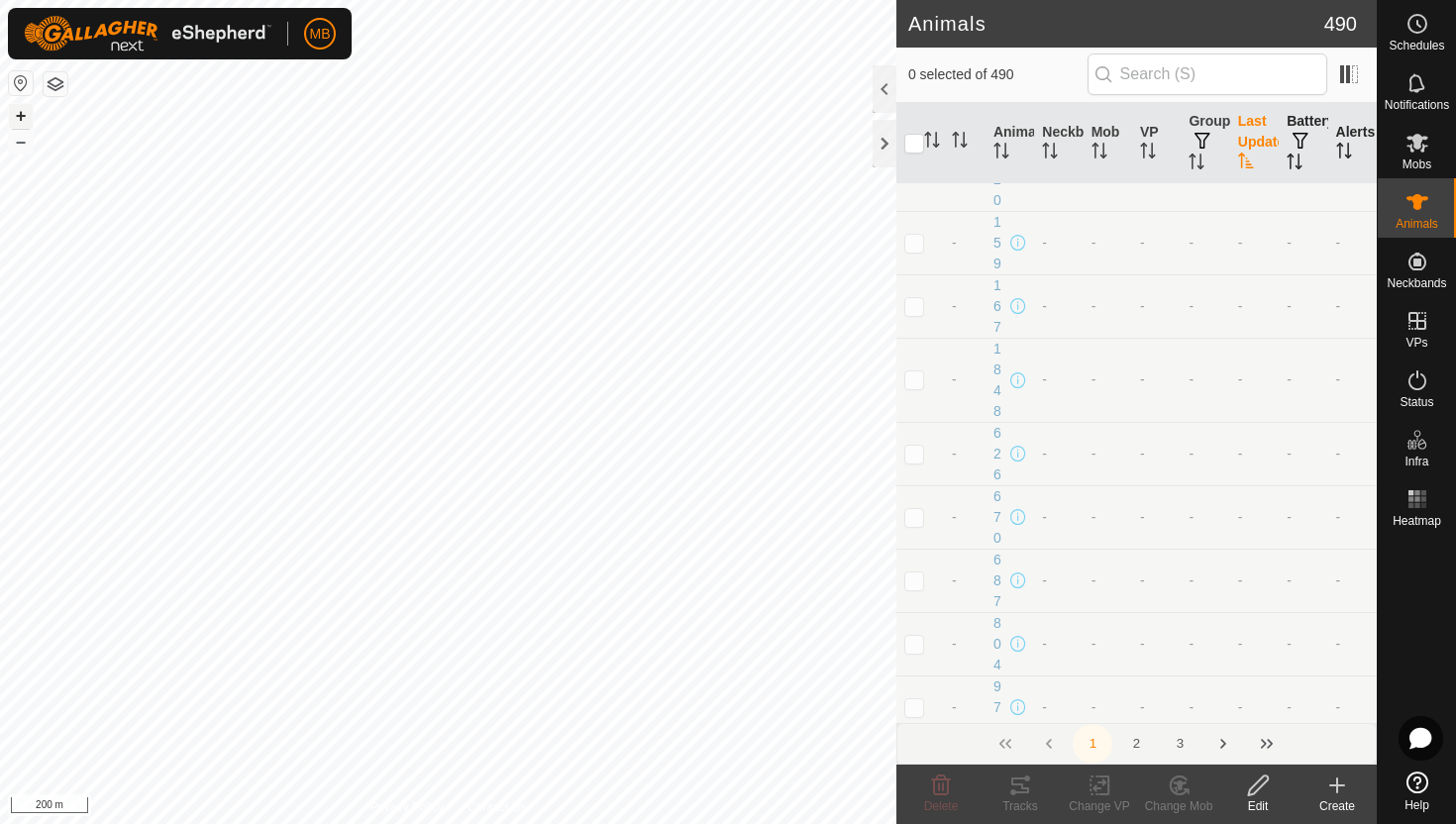 click on "+" at bounding box center (21, 116) 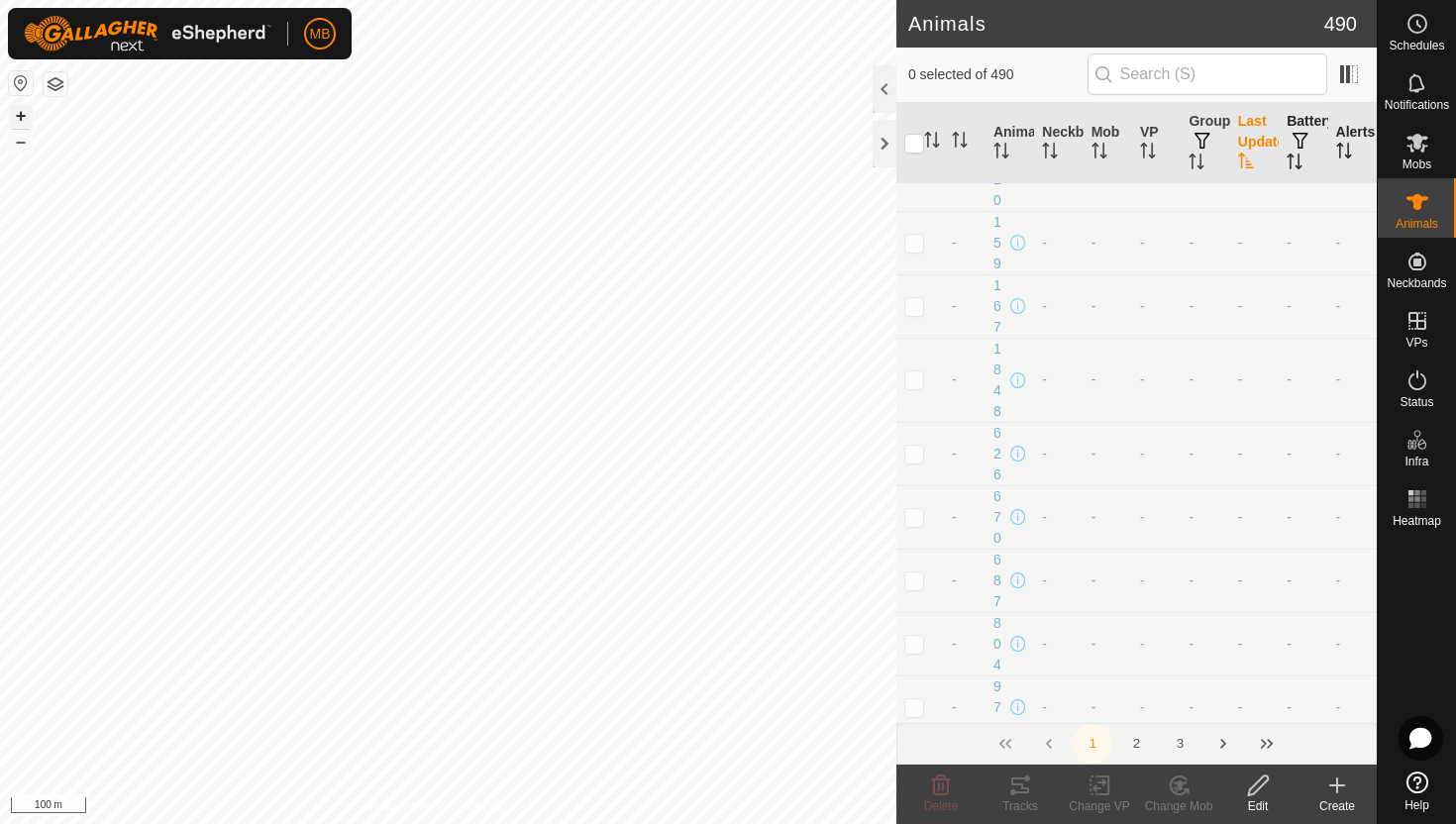 click on "+" at bounding box center [21, 116] 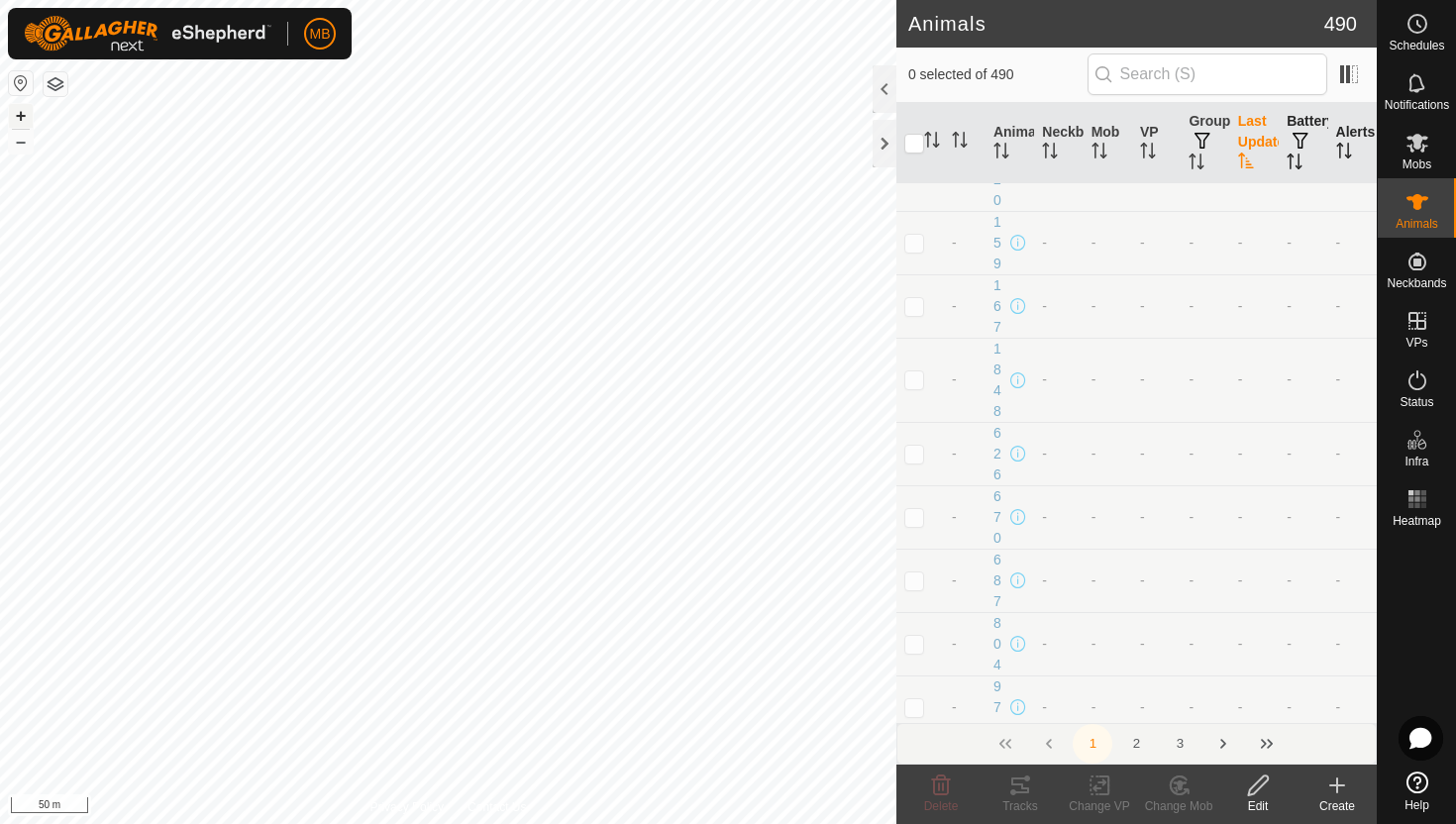 click on "+" at bounding box center (21, 116) 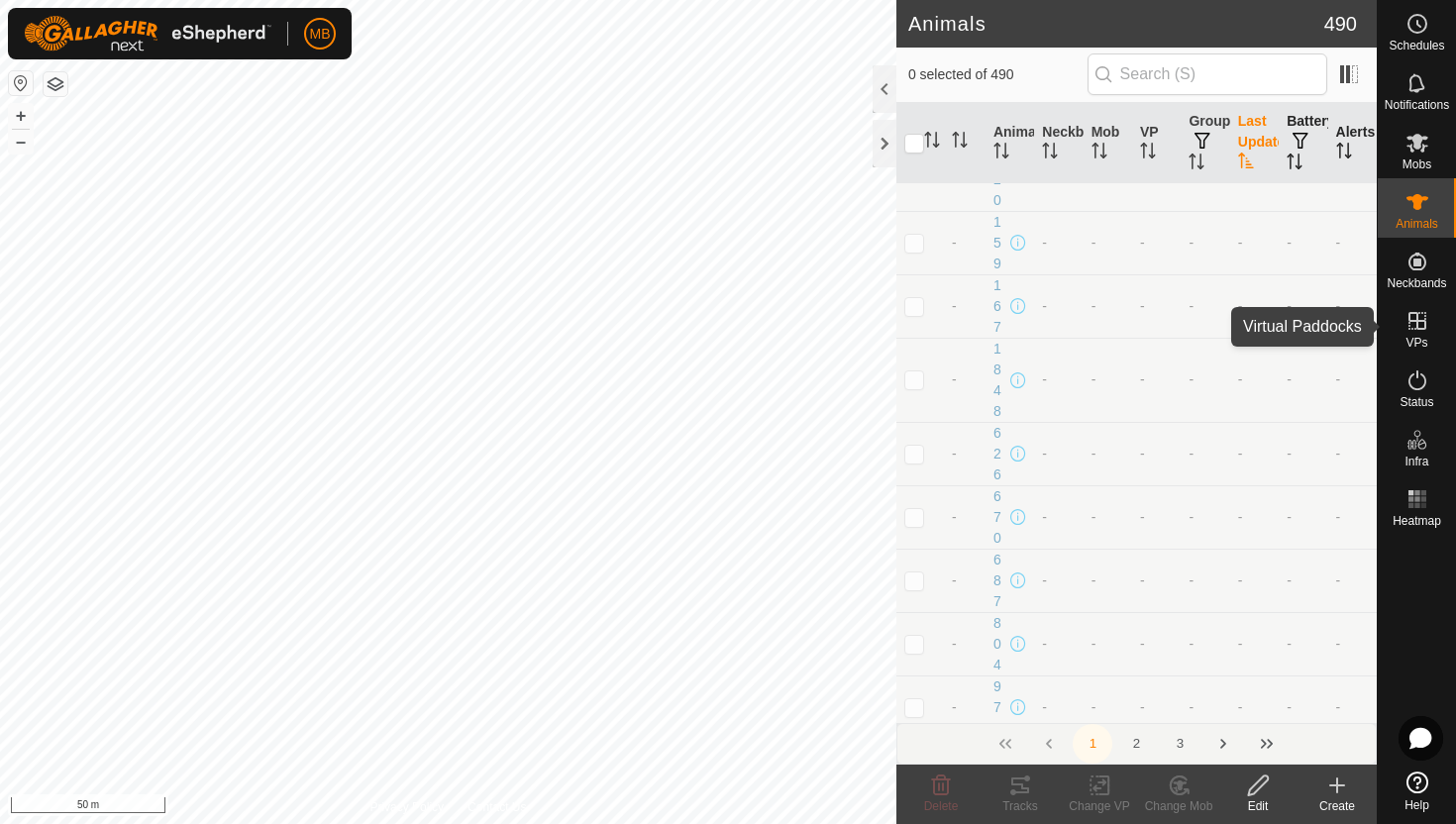 click 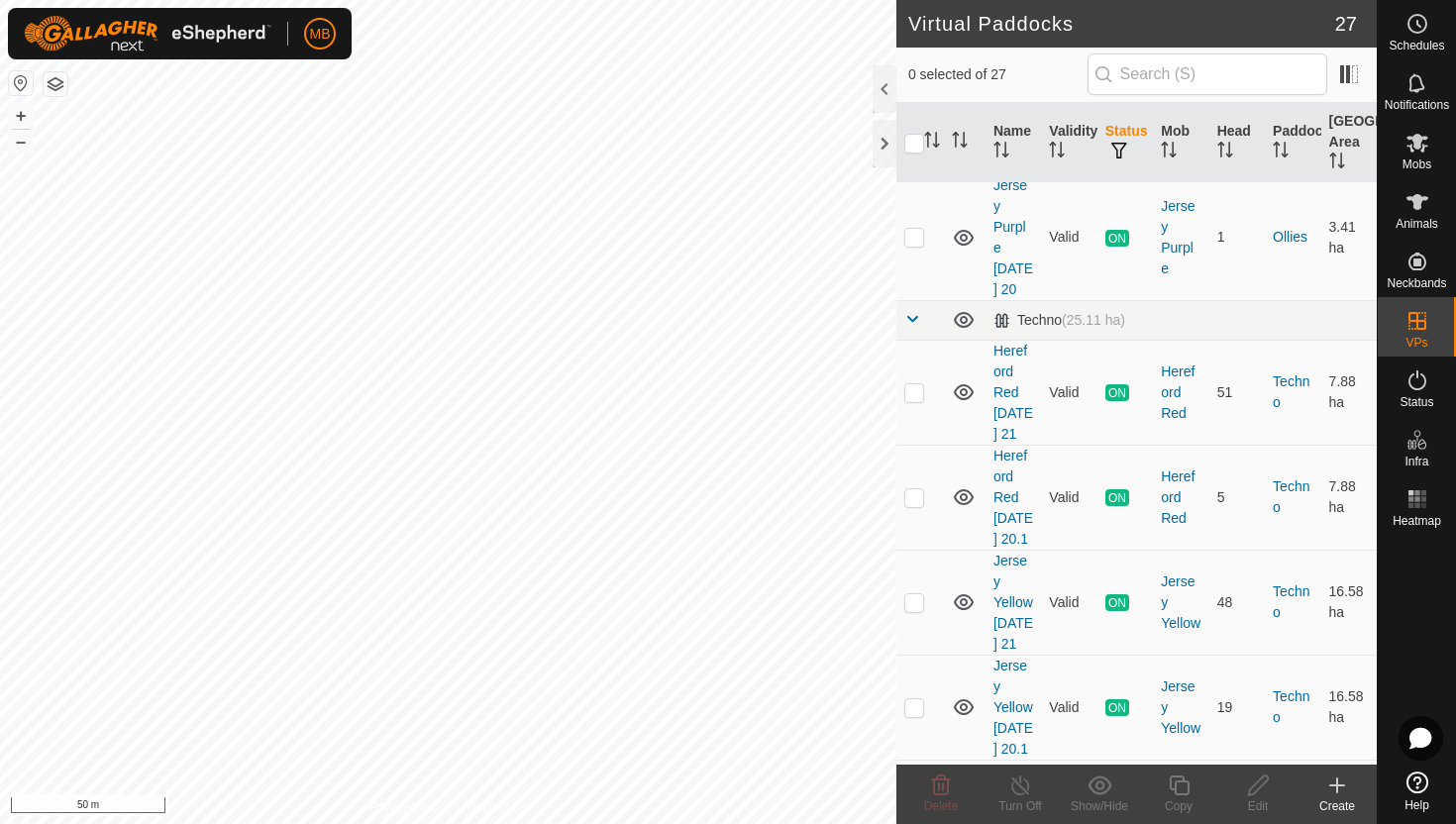 scroll, scrollTop: 1134, scrollLeft: 0, axis: vertical 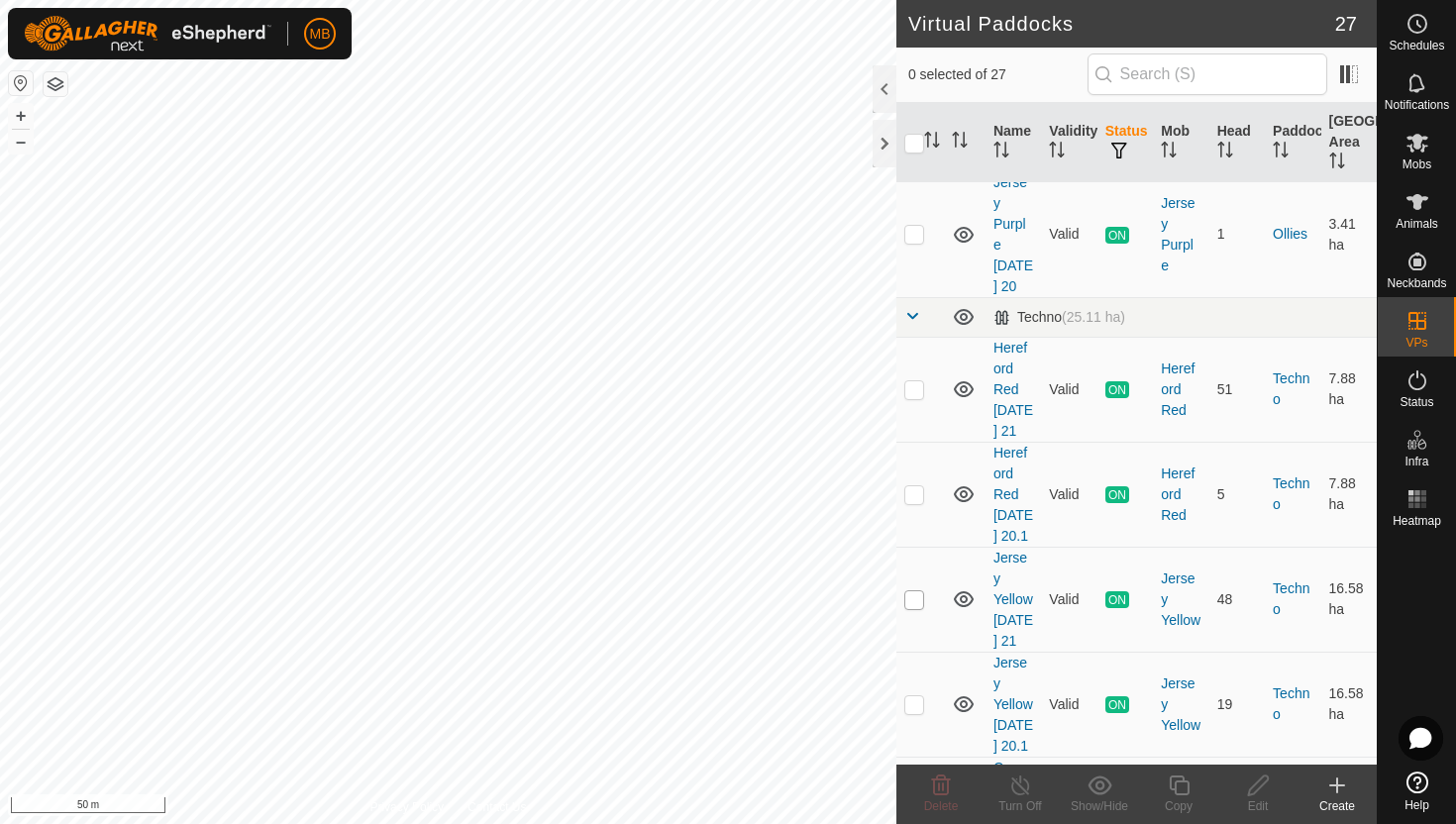 click at bounding box center [914, 600] 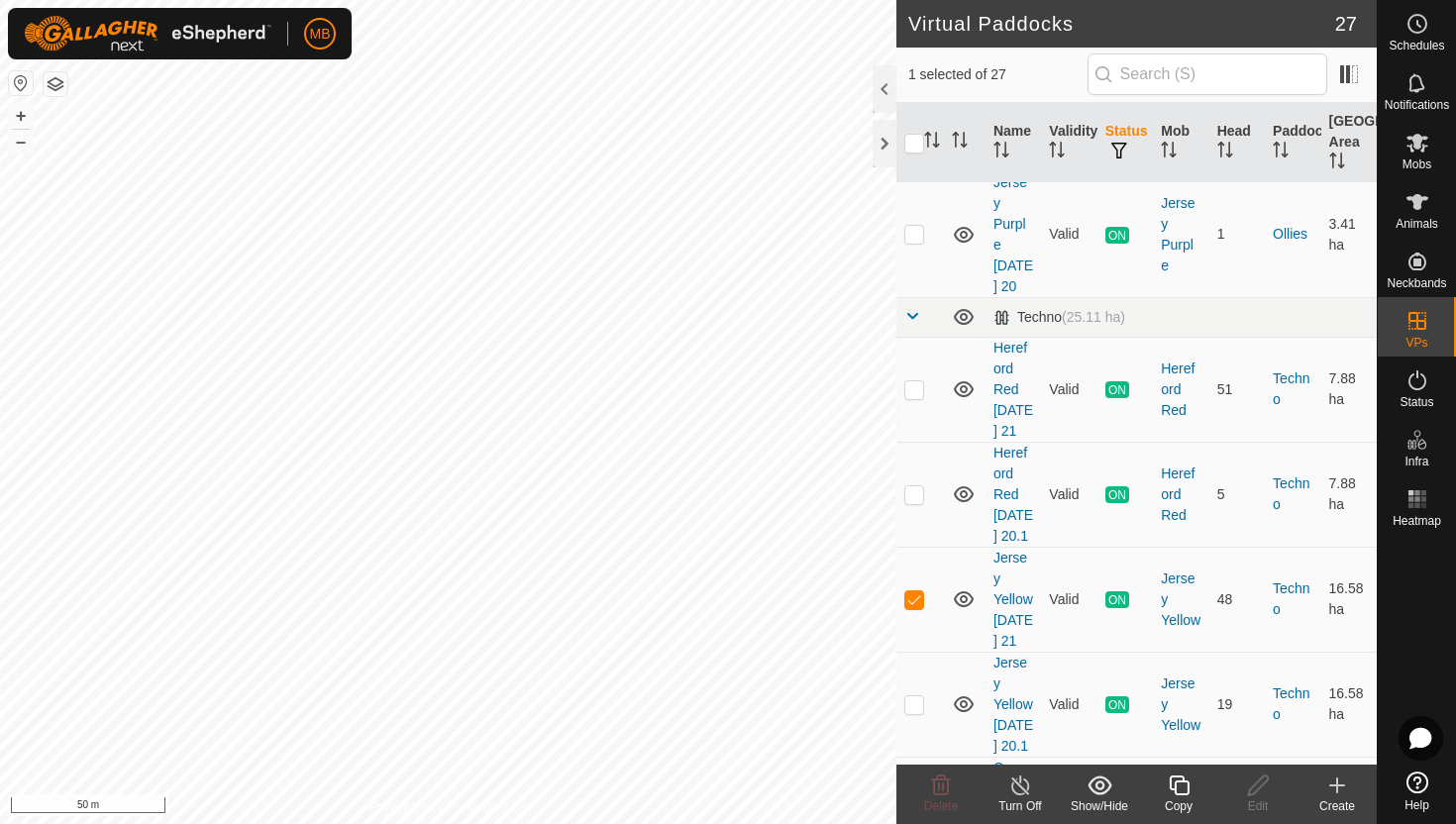 click 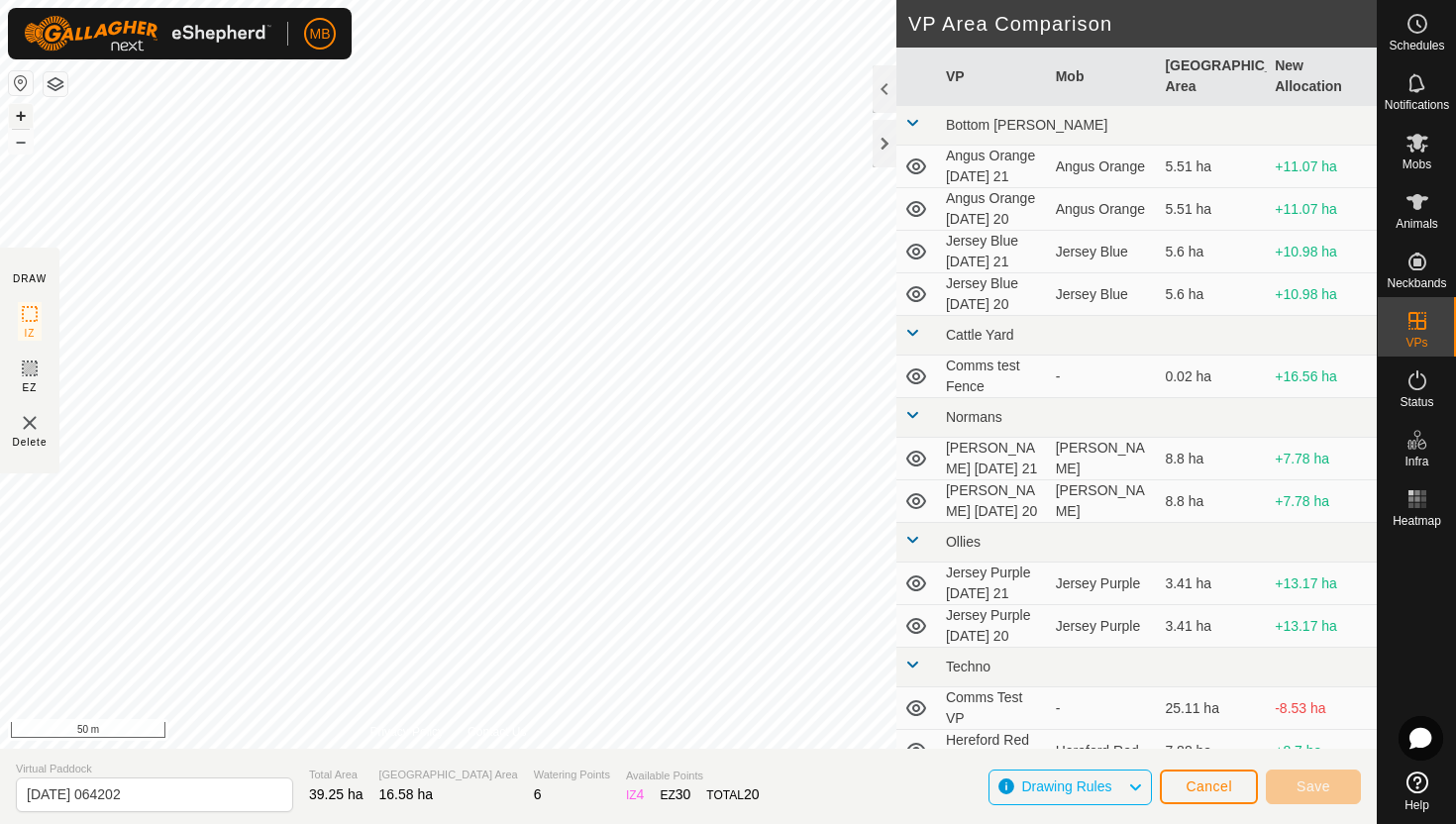 click on "+" at bounding box center (21, 116) 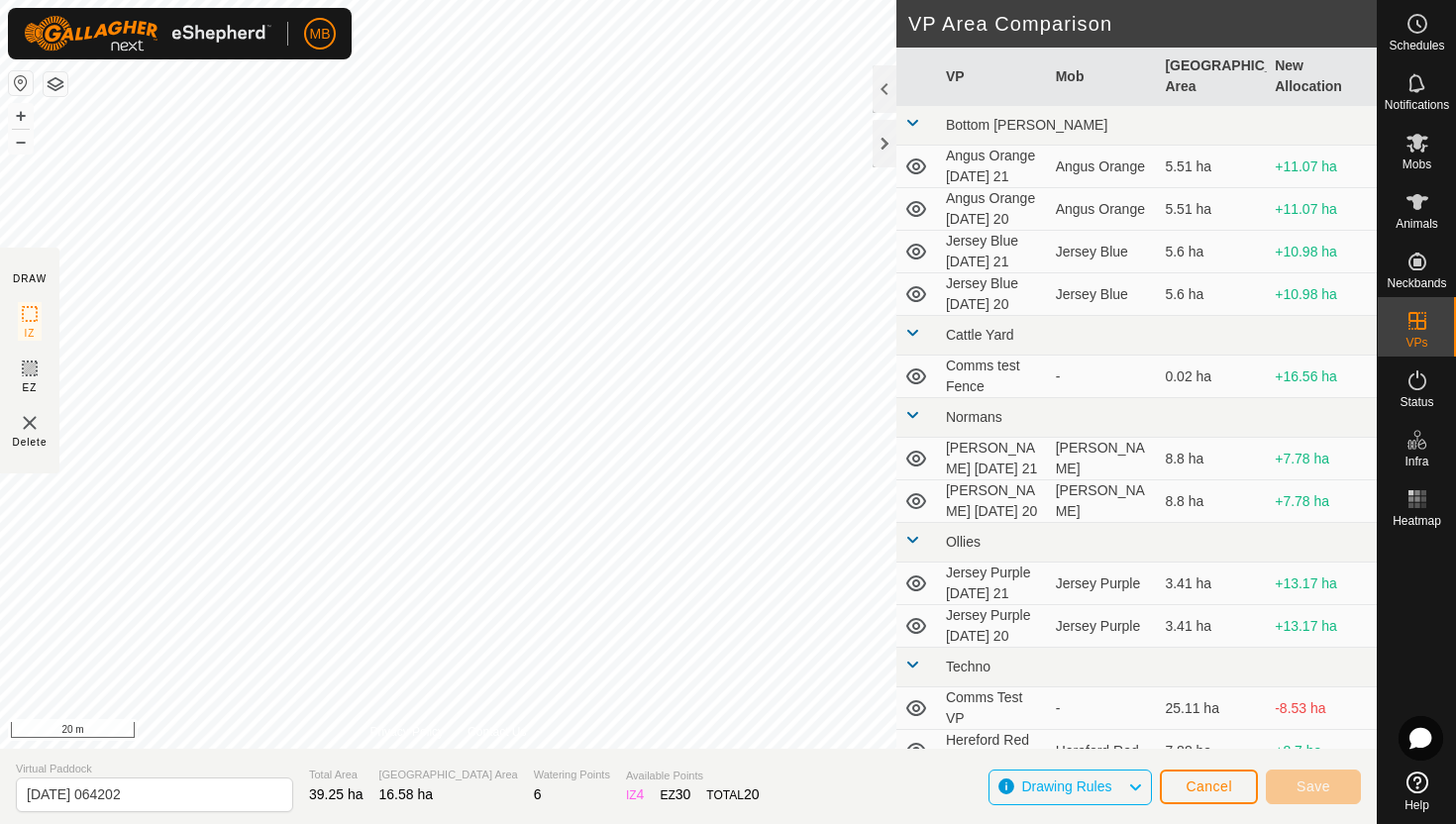 click on "DRAW IZ EZ Delete Privacy Policy Contact Us + – ⇧ i 20 m VP Area Comparison     VP   Mob   Grazing Area   New Allocation  Bottom Davey  Angus Orange Monday 21   Angus Orange   5.51 ha  +11.07 ha  Angus Orange Sunday 20   Angus Orange   5.51 ha  +11.07 ha  Jersey Blue Monday 21   Jersey Blue   5.6 ha  +10.98 ha  Jersey Blue Sunday 20   Jersey Blue   5.6 ha  +10.98 ha Cattle Yard  Comms test Fence  -  0.02 ha  +16.56 ha Normans  Angus Green Monday 21   Angus Green   8.8 ha  +7.78 ha  Angus Green Sunday 20   Angus Green   8.8 ha  +7.78 ha Ollies  Jersey Purple Monday 21   Jersey Purple   3.41 ha  +13.17 ha  Jersey Purple Sunday 20   Jersey Purple   3.41 ha  +13.17 ha Techno  Comms Test VP  -  25.11 ha  -8.53 ha  Hereford Red Monday 21   Hereford Red   7.88 ha  +8.7 ha  Hereford Red Sunday 20.1   Hereford Red   7.88 ha  +8.7 ha  Jersey Yellow Saturday 19.1  -  16.58 ha   -   Jersey Yellow Sunday 20  -  16.58 ha   -   Jersey Yellow Sunday 20.1   Jersey Yellow   16.58 ha   -  Woolshed  Angus Black Monday 21  -" 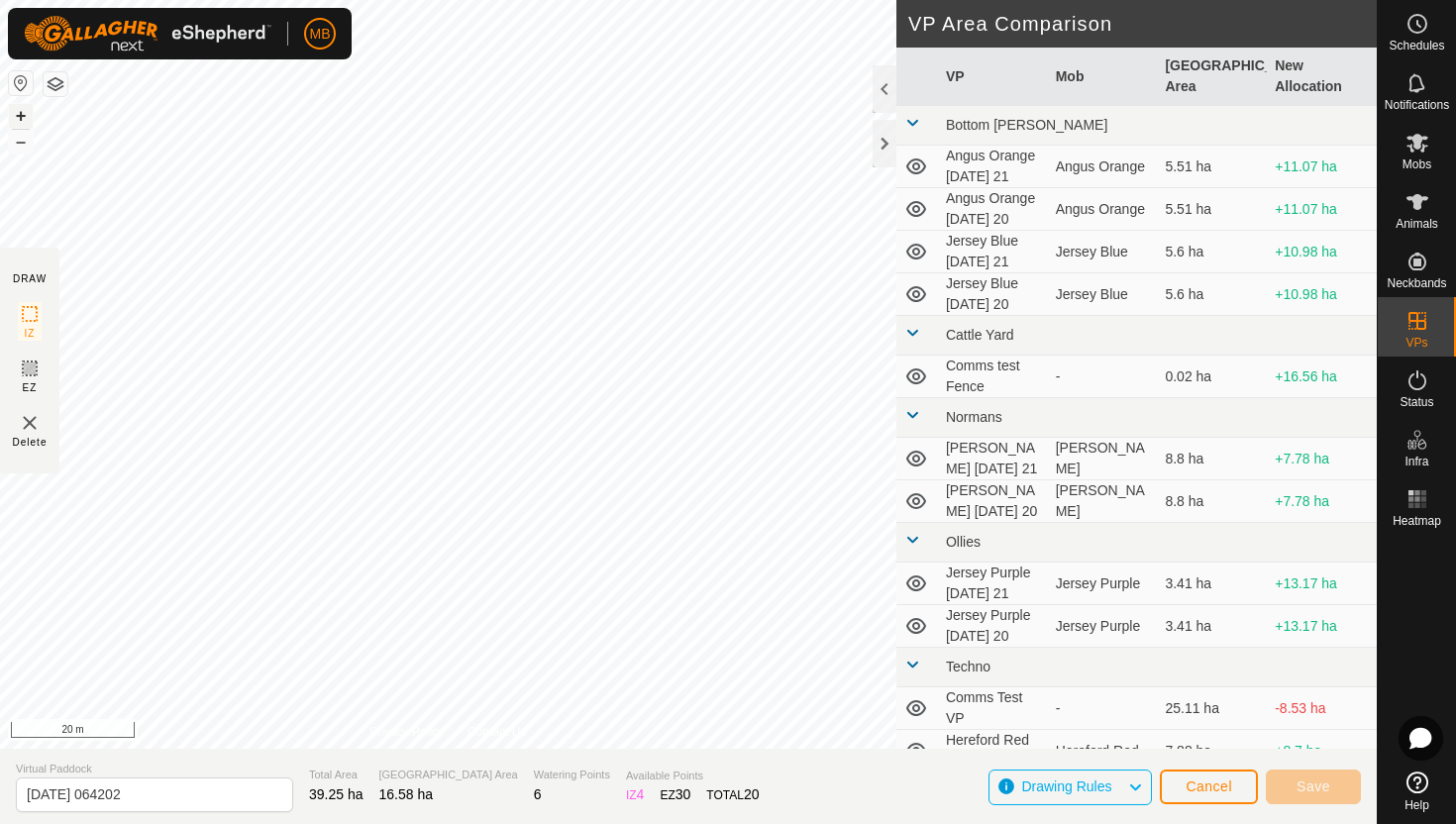 click on "+" at bounding box center (21, 116) 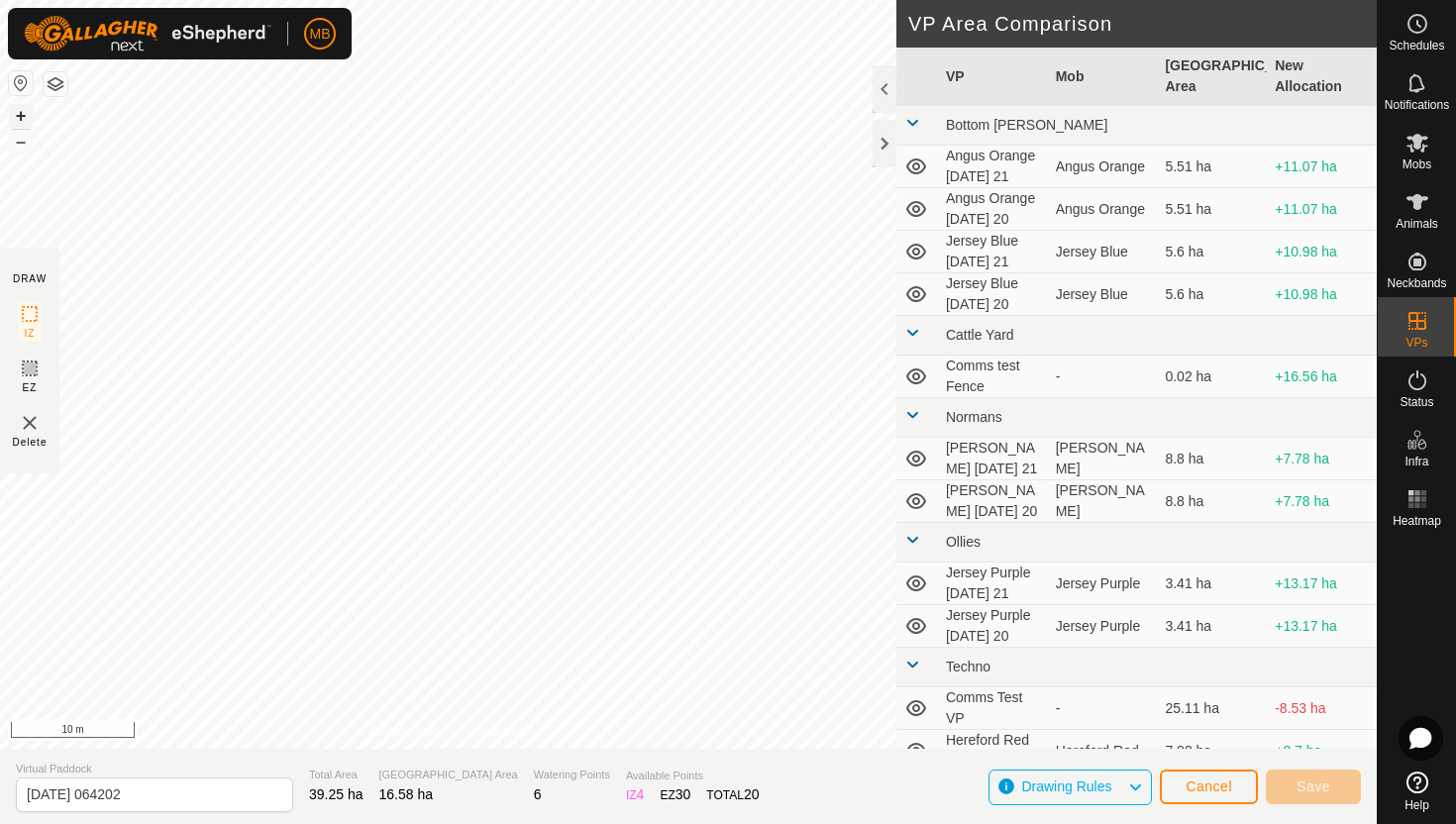 click on "+" at bounding box center (21, 116) 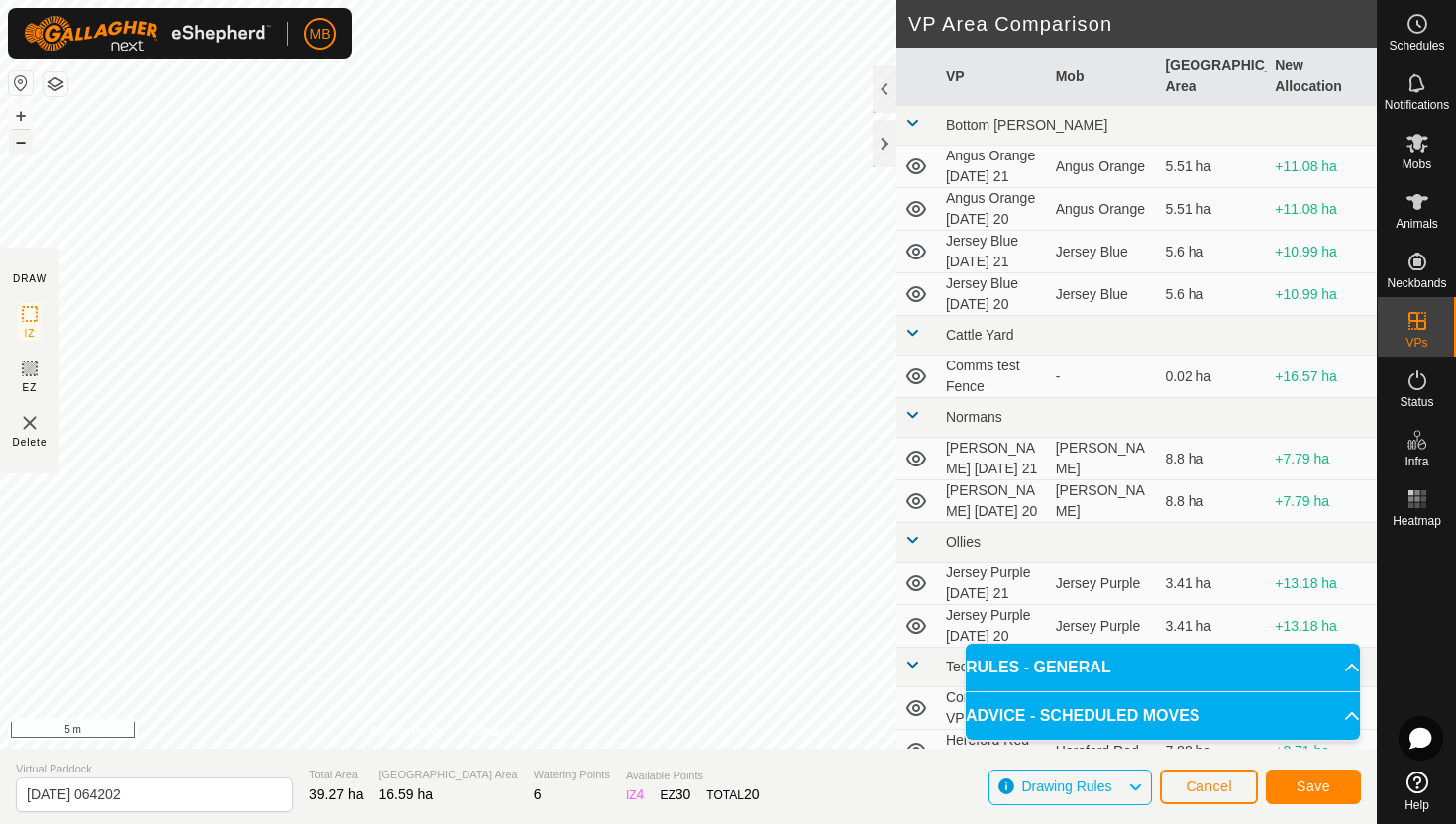 click on "–" at bounding box center [21, 142] 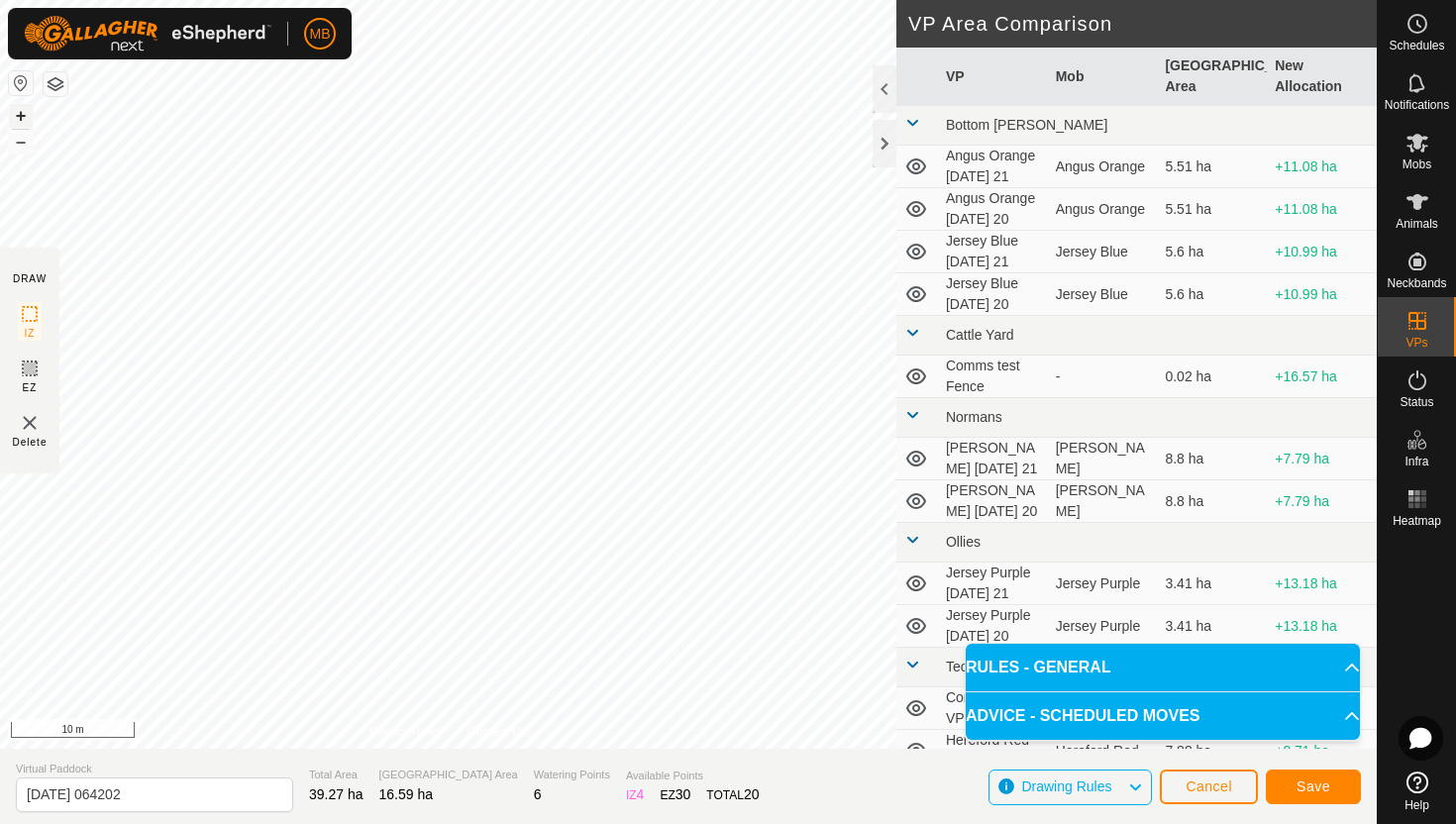 click on "+" at bounding box center (21, 116) 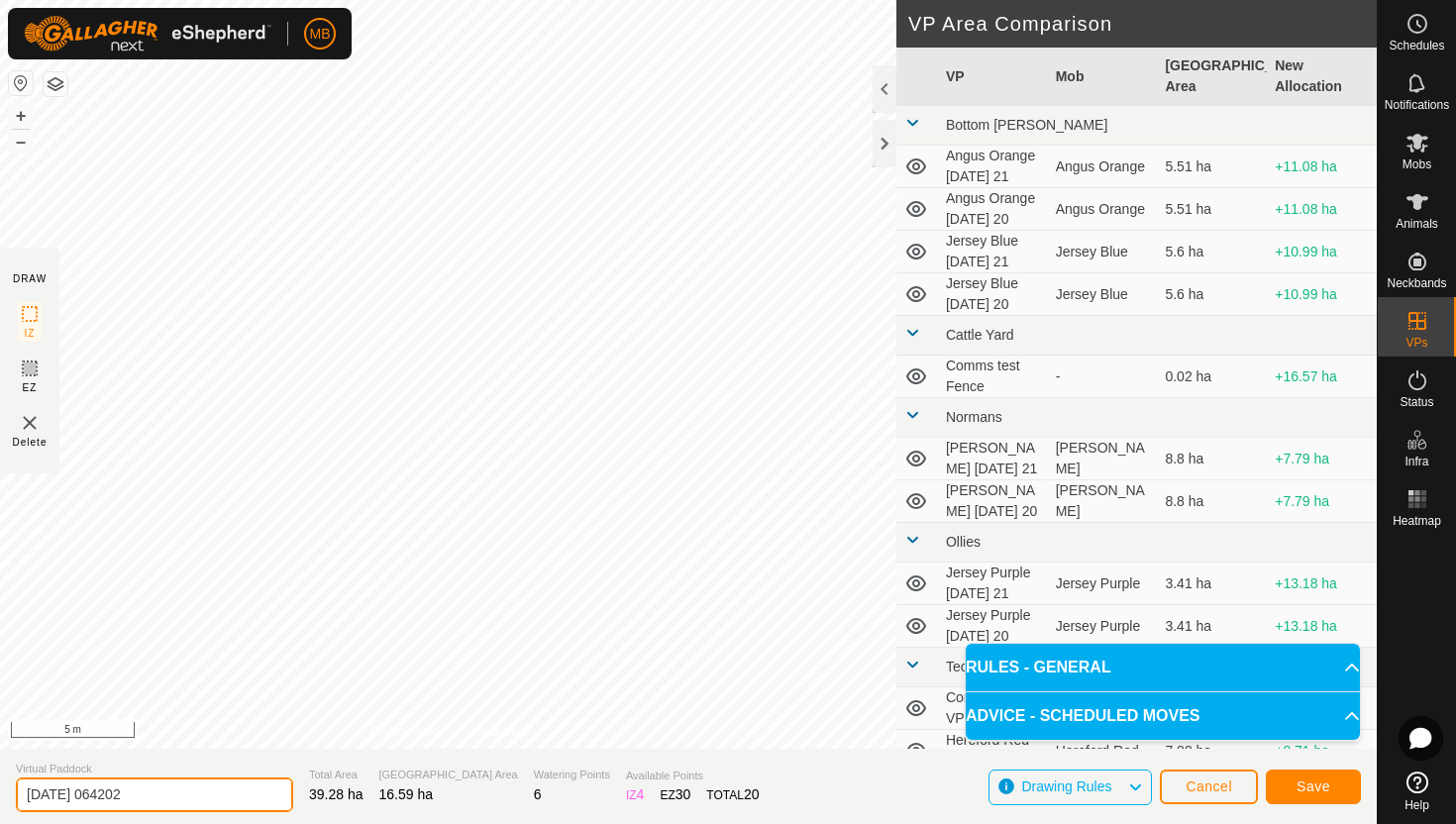click on "2025-07-21 064202" 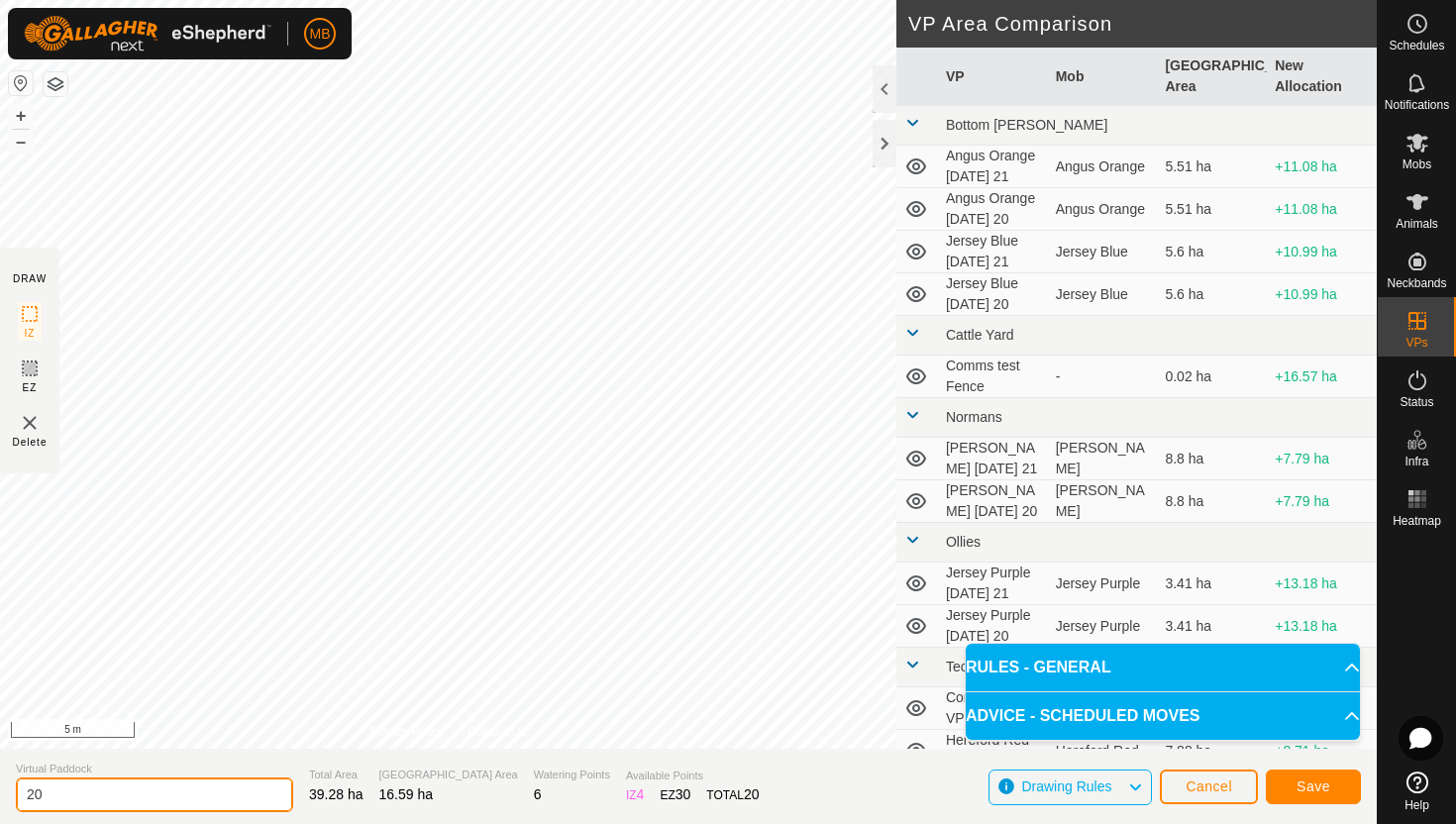 type on "2" 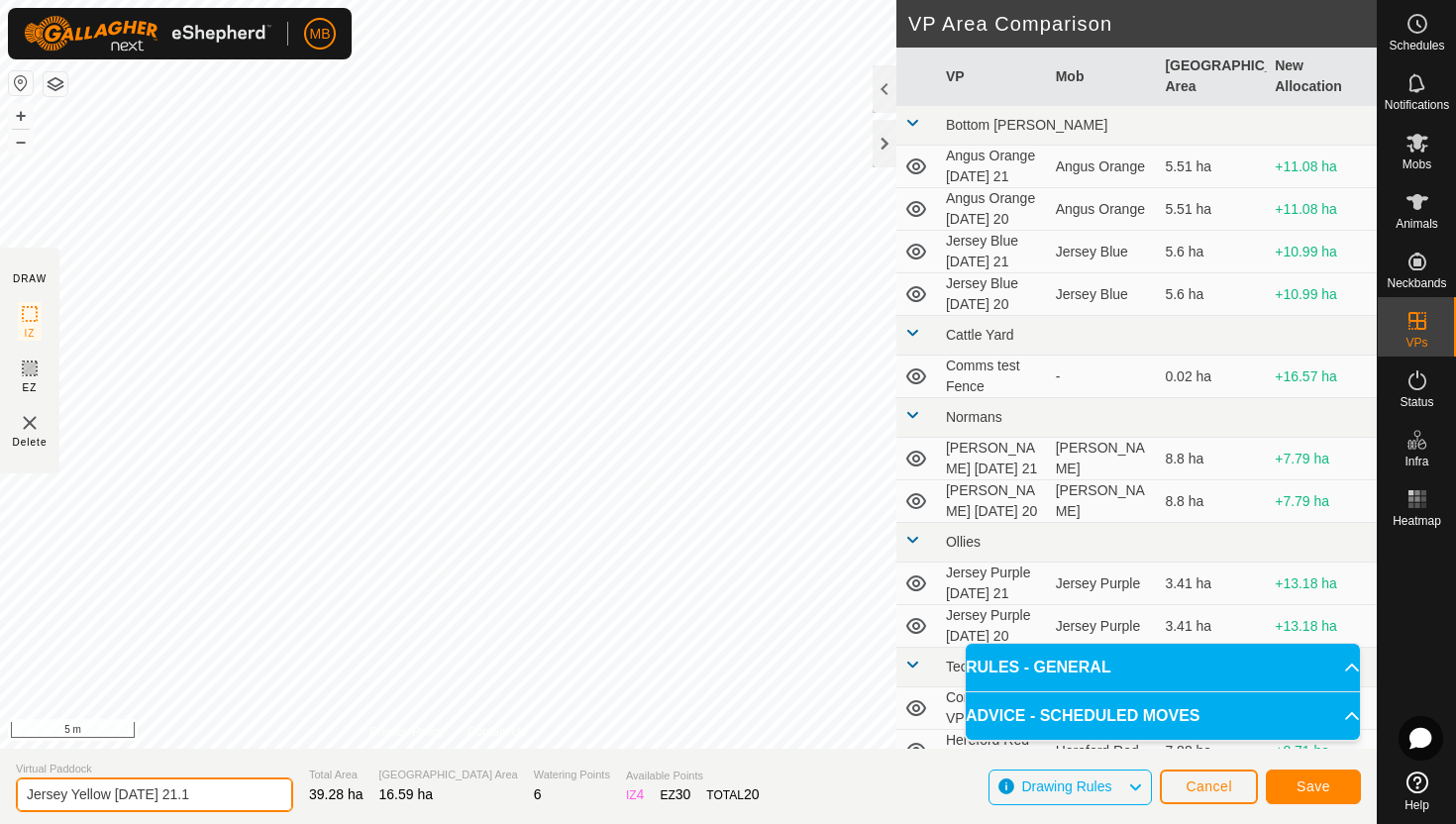 type on "Jersey Yellow Monday 21.1" 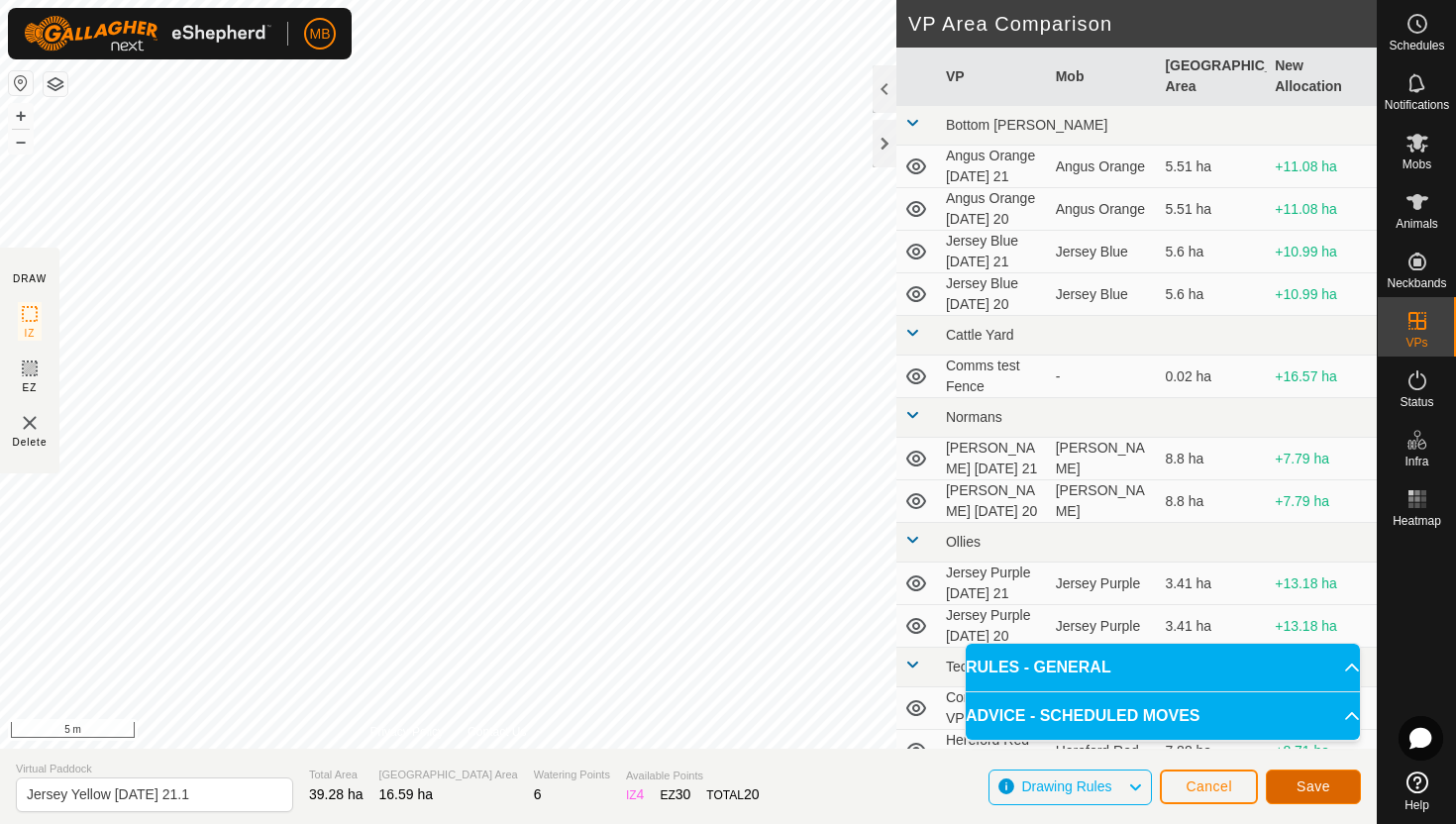 click on "Save" 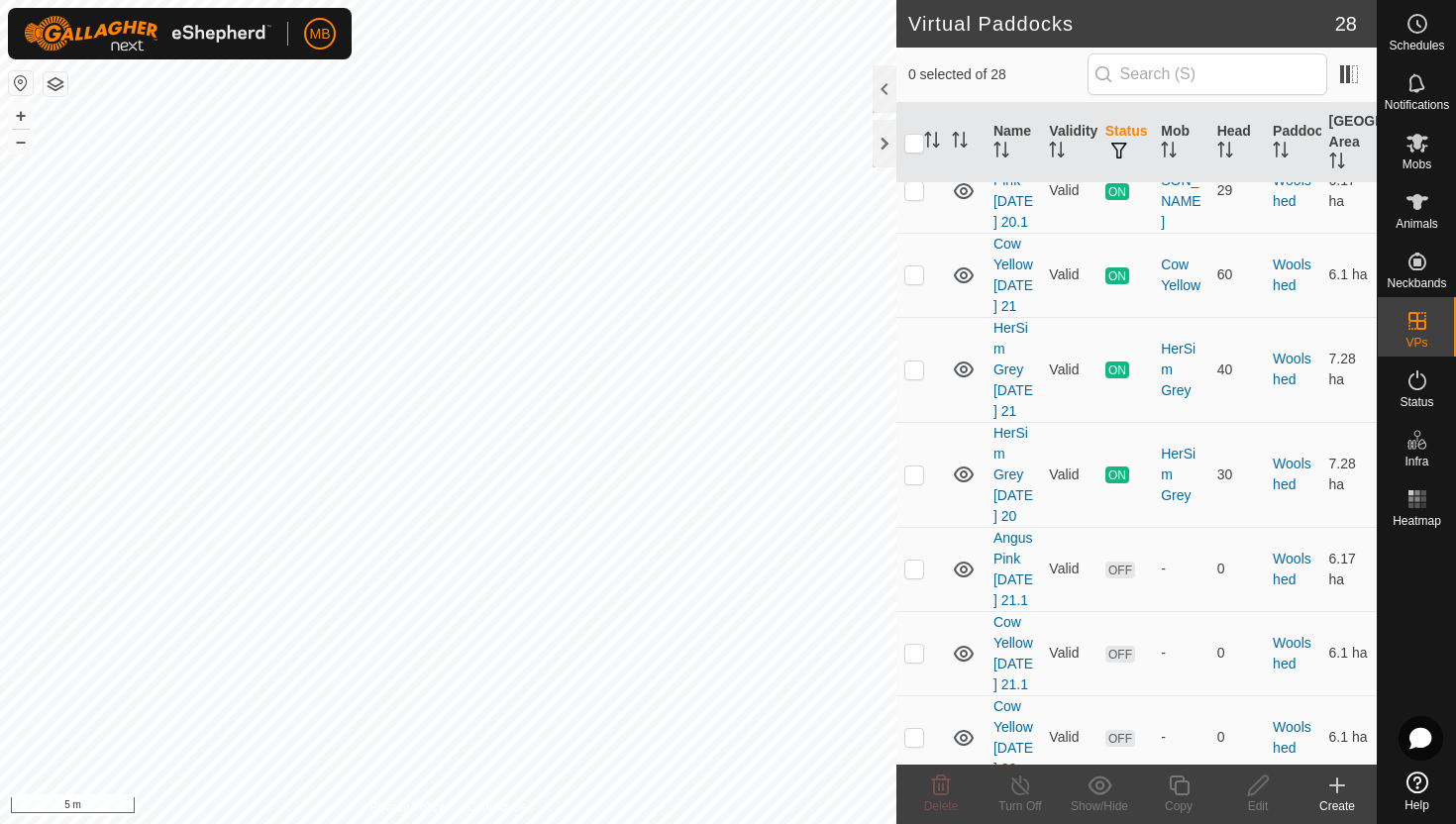scroll, scrollTop: 2491, scrollLeft: 0, axis: vertical 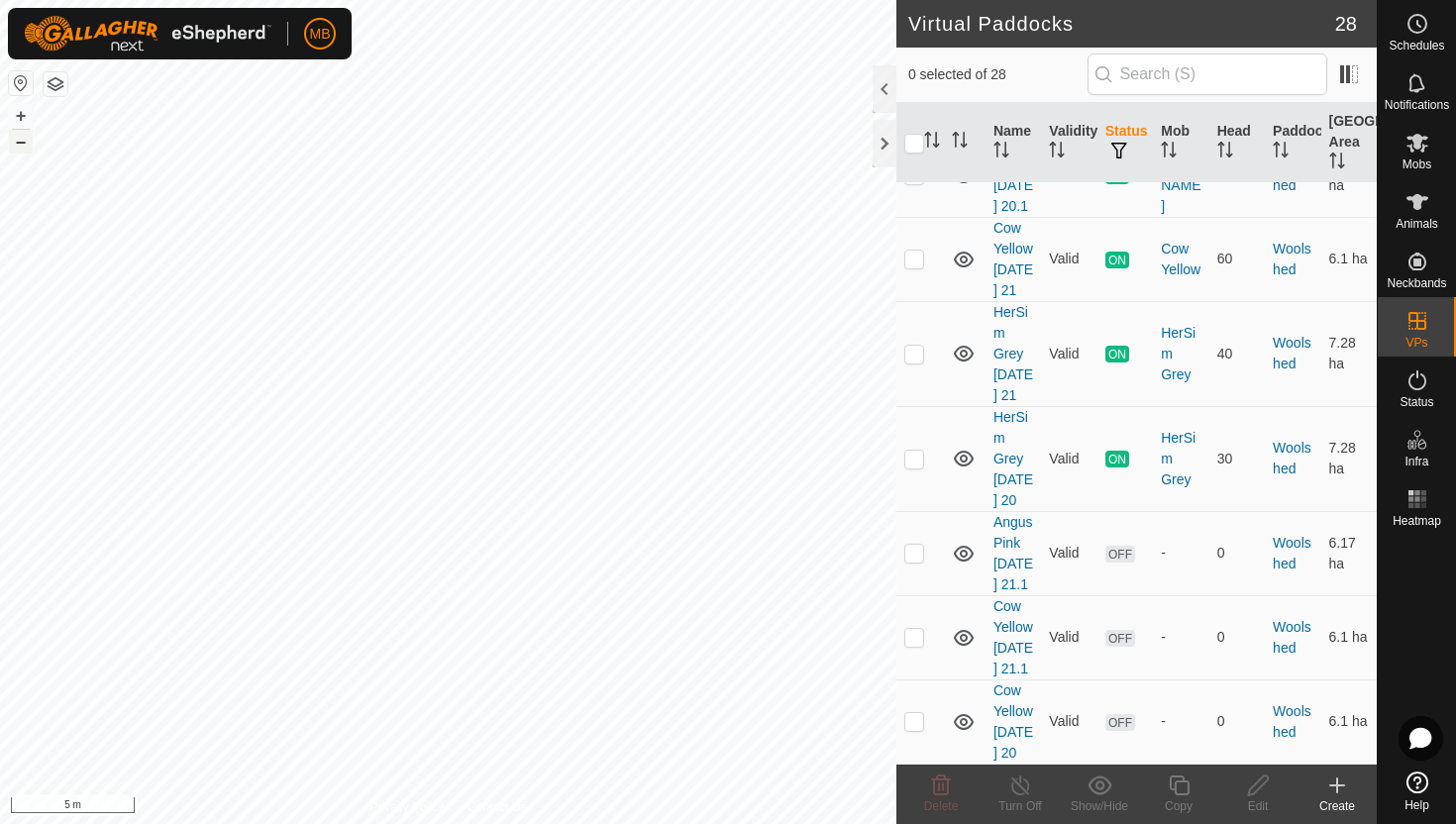 click on "–" at bounding box center (21, 142) 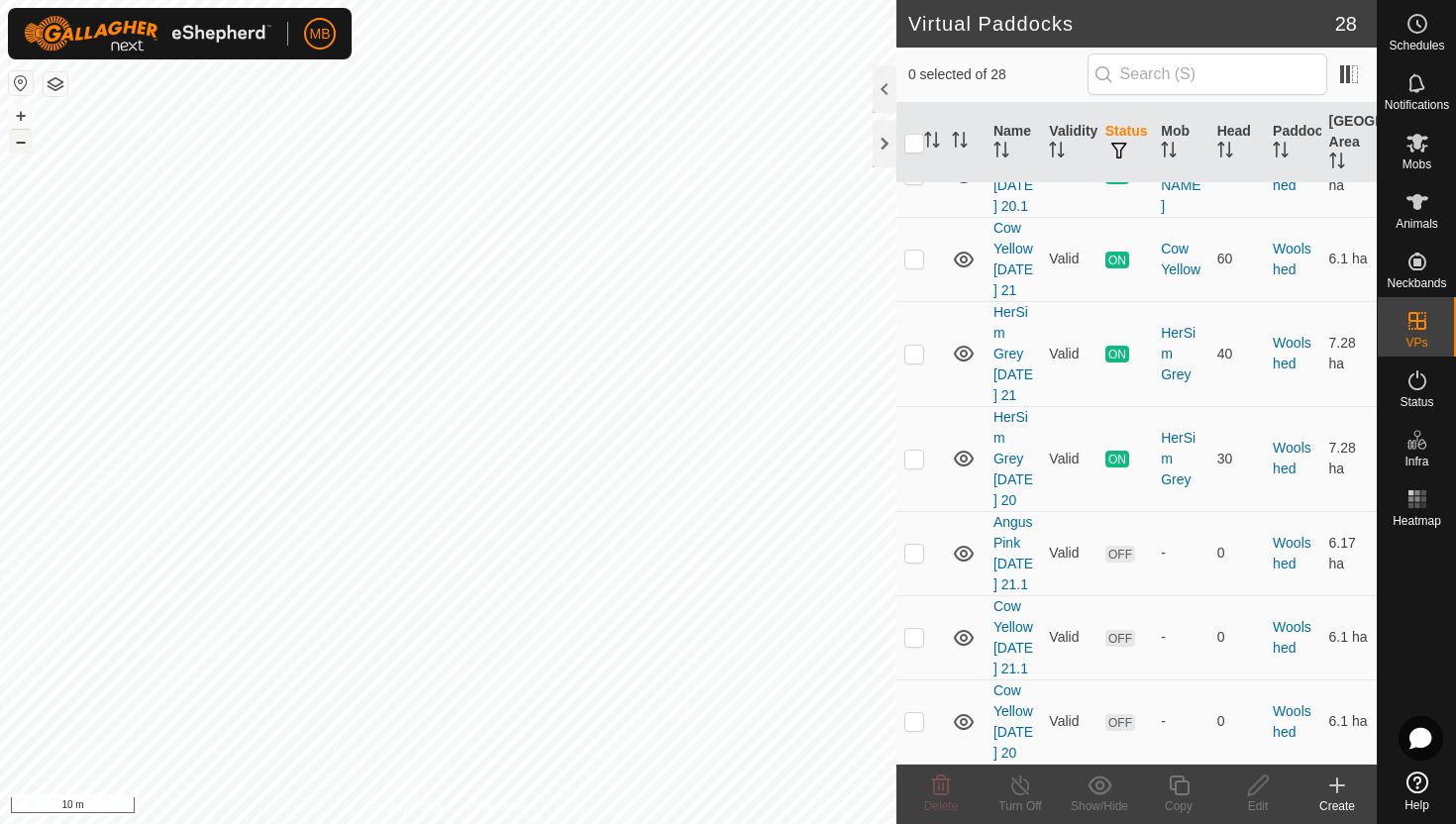 click on "–" at bounding box center [21, 142] 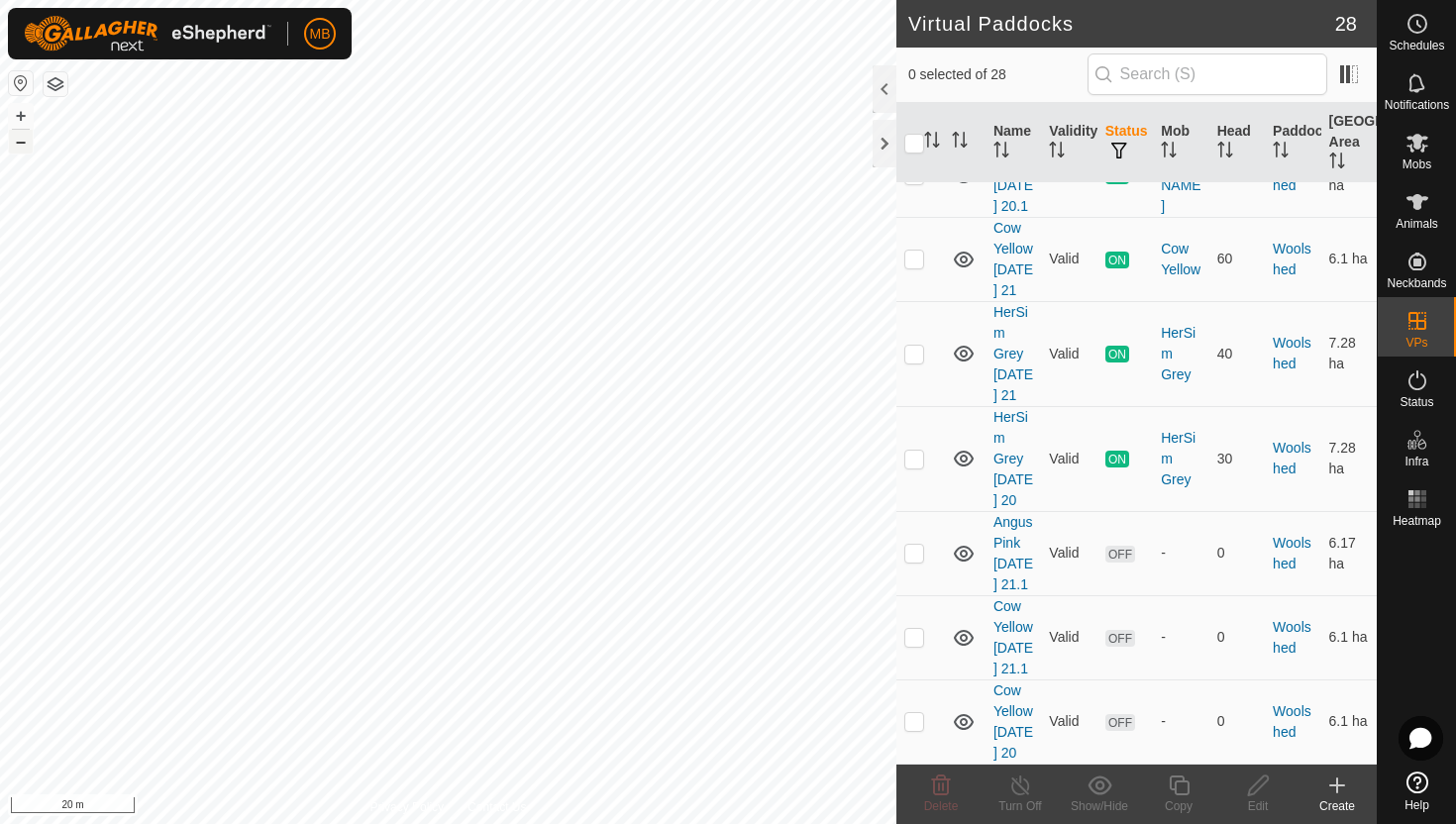 click on "–" at bounding box center (21, 142) 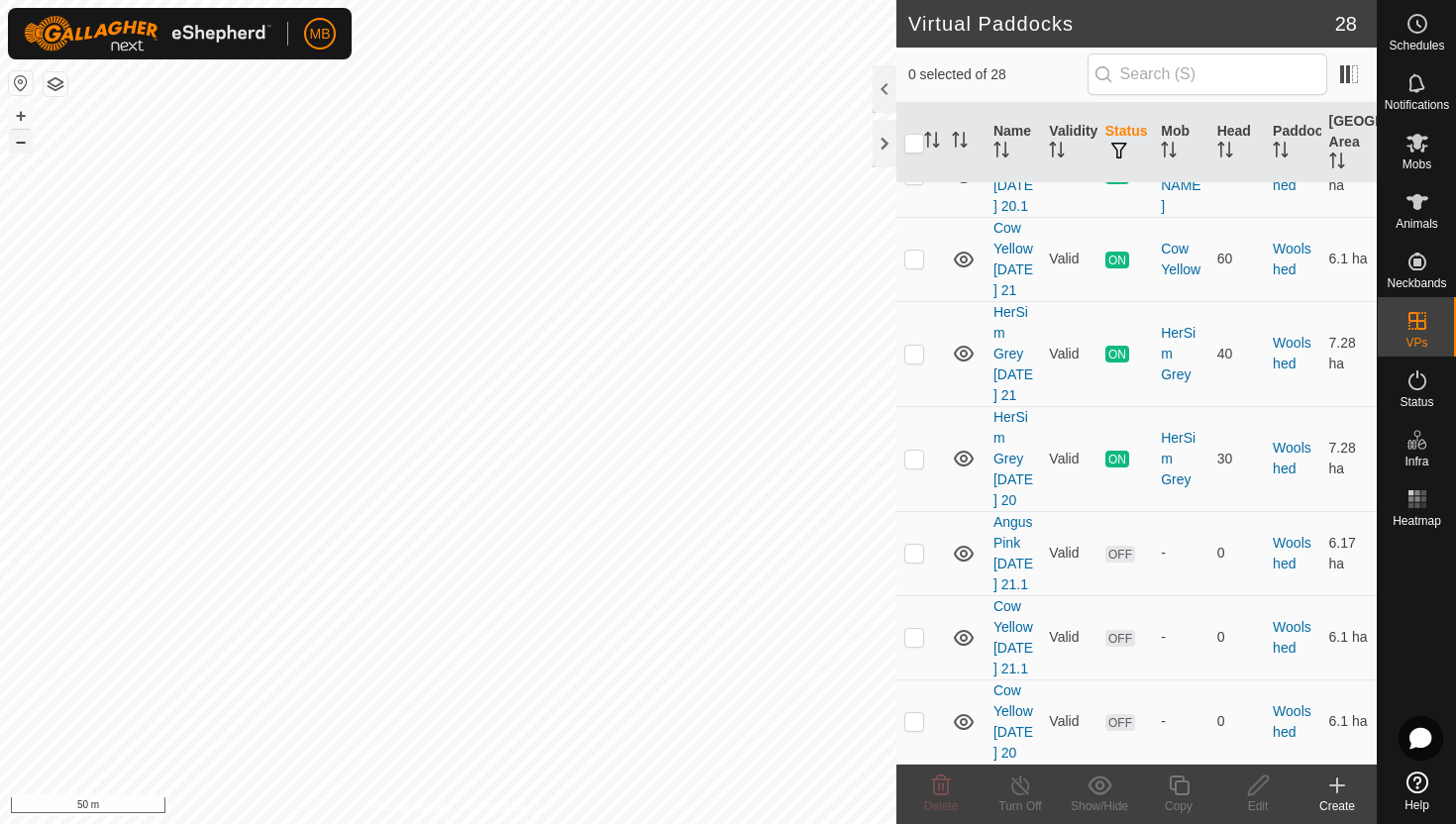 click on "–" at bounding box center [21, 142] 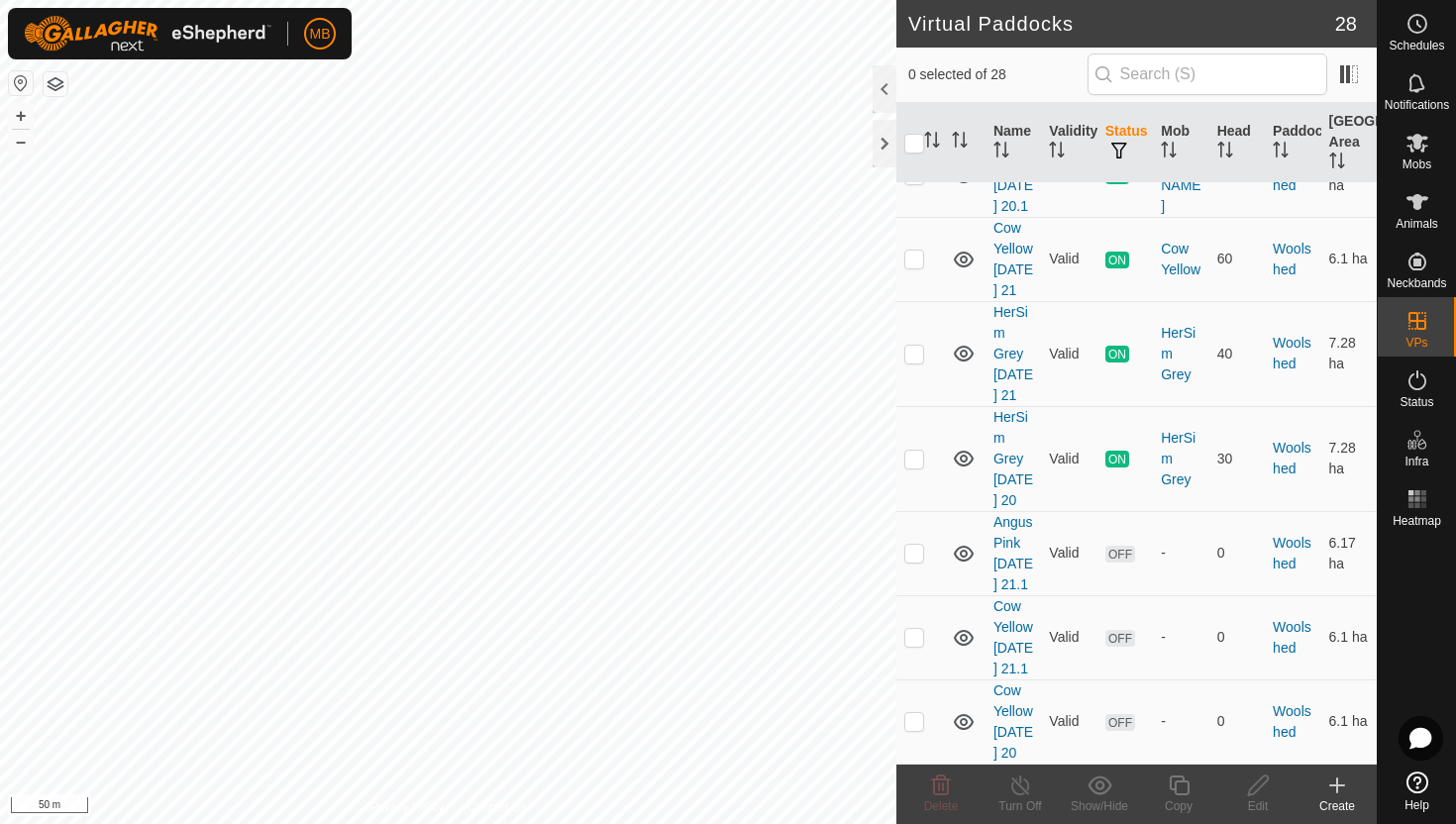 click on "MB Schedules Notifications Mobs Animals Neckbands VPs Status Infra Heatmap Help Virtual Paddocks 28 0 selected of 28     Name   Validity   Status   Mob   Head   Paddock   Grazing Area   Bottom Davey   (5.6 ha) Angus Orange Monday 21  Valid  ON  Angus Orange   44   Bottom Davey   5.51 ha  Angus Orange Sunday 20  Valid  ON  Angus Orange   4   Bottom Davey   5.51 ha  Jersey Blue Monday 21  Valid  ON  Jersey Blue   49   Bottom Davey   5.6 ha  Jersey Blue Sunday 20  Valid  ON  Jersey Blue   3   Bottom Davey   5.6 ha   Cattle Yard   (1.01 ha) Comms test Fence  Need watering point  OFF  -   0   Cattle Yard   0.02 ha   Normans   (8.99 ha) Angus Green Monday 21  Valid  ON  Angus Green   33   Normans   8.8 ha  Angus Green Sunday 20  Valid  ON  Angus Green   2   Normans   8.8 ha   Ollies   (3.41 ha) Jersey Purple Monday 21  Valid  ON  Jersey Purple   43   Ollies   3.41 ha  Jersey Purple Sunday 20  Valid  OFF  -   0   Ollies   3.41 ha   Techno   (25.11 ha) Hereford Red Monday 21  Valid  ON  Hereford Red   51" at bounding box center [728, 412] 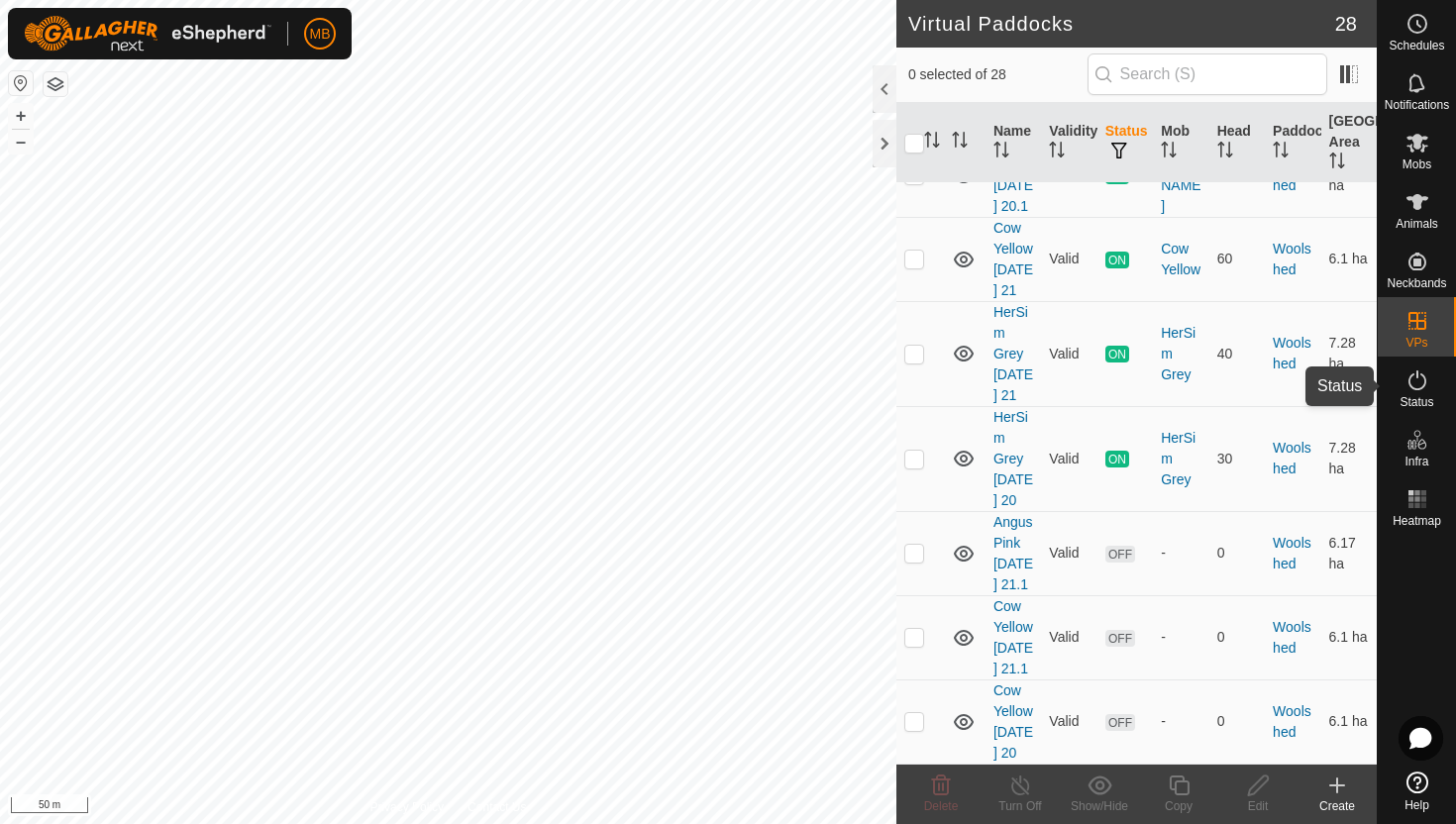 click 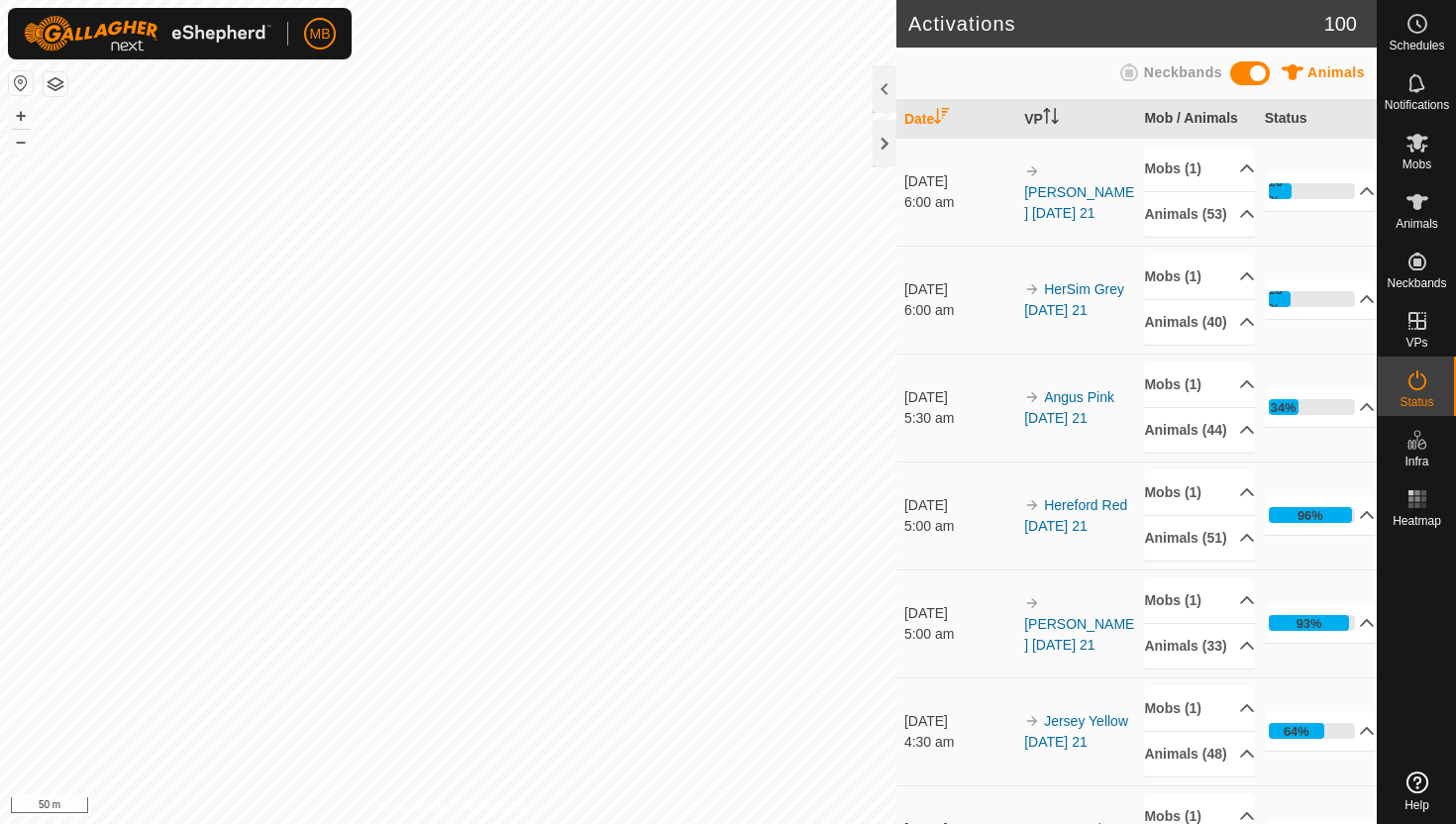 scroll, scrollTop: 0, scrollLeft: 0, axis: both 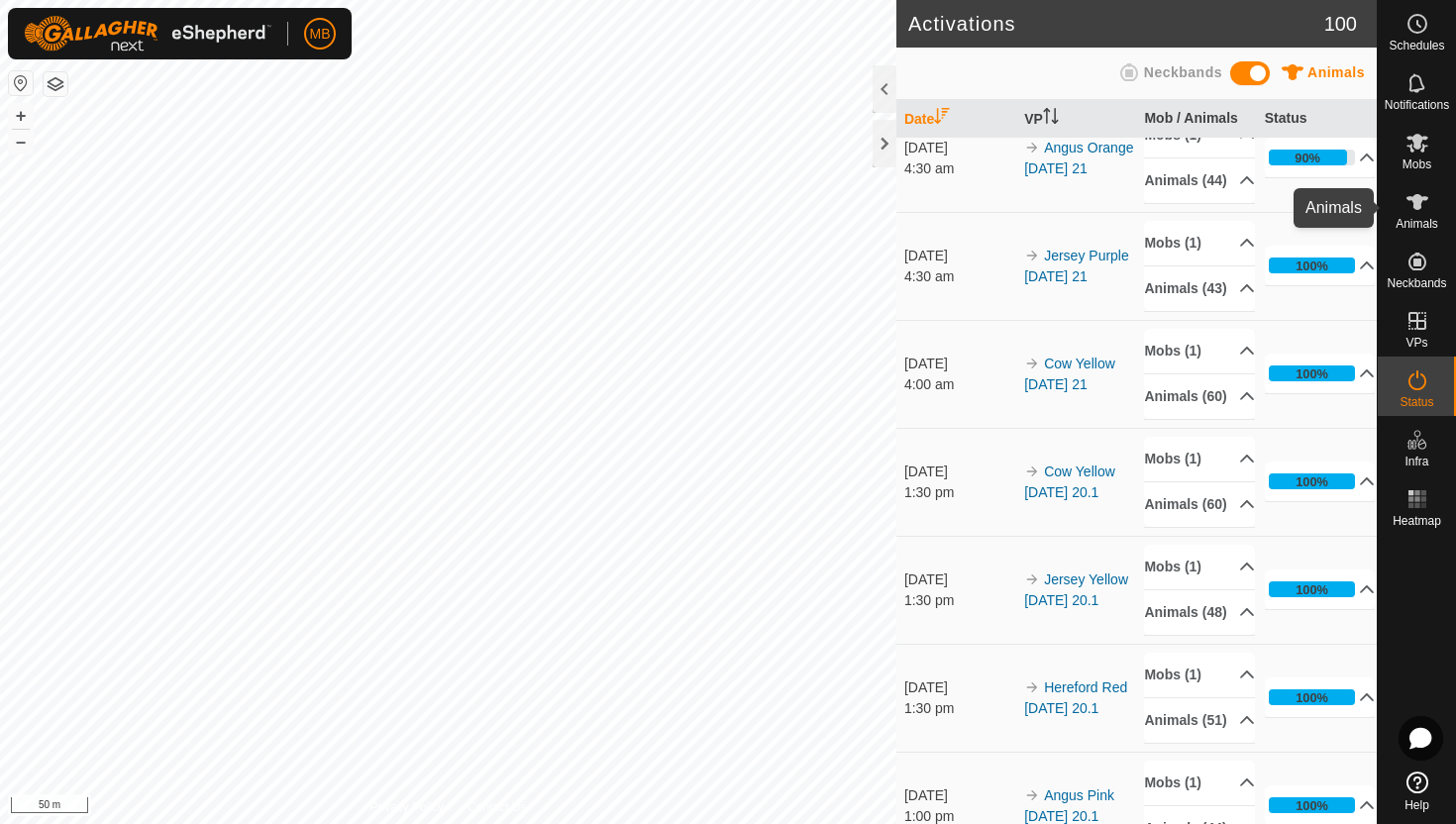 click 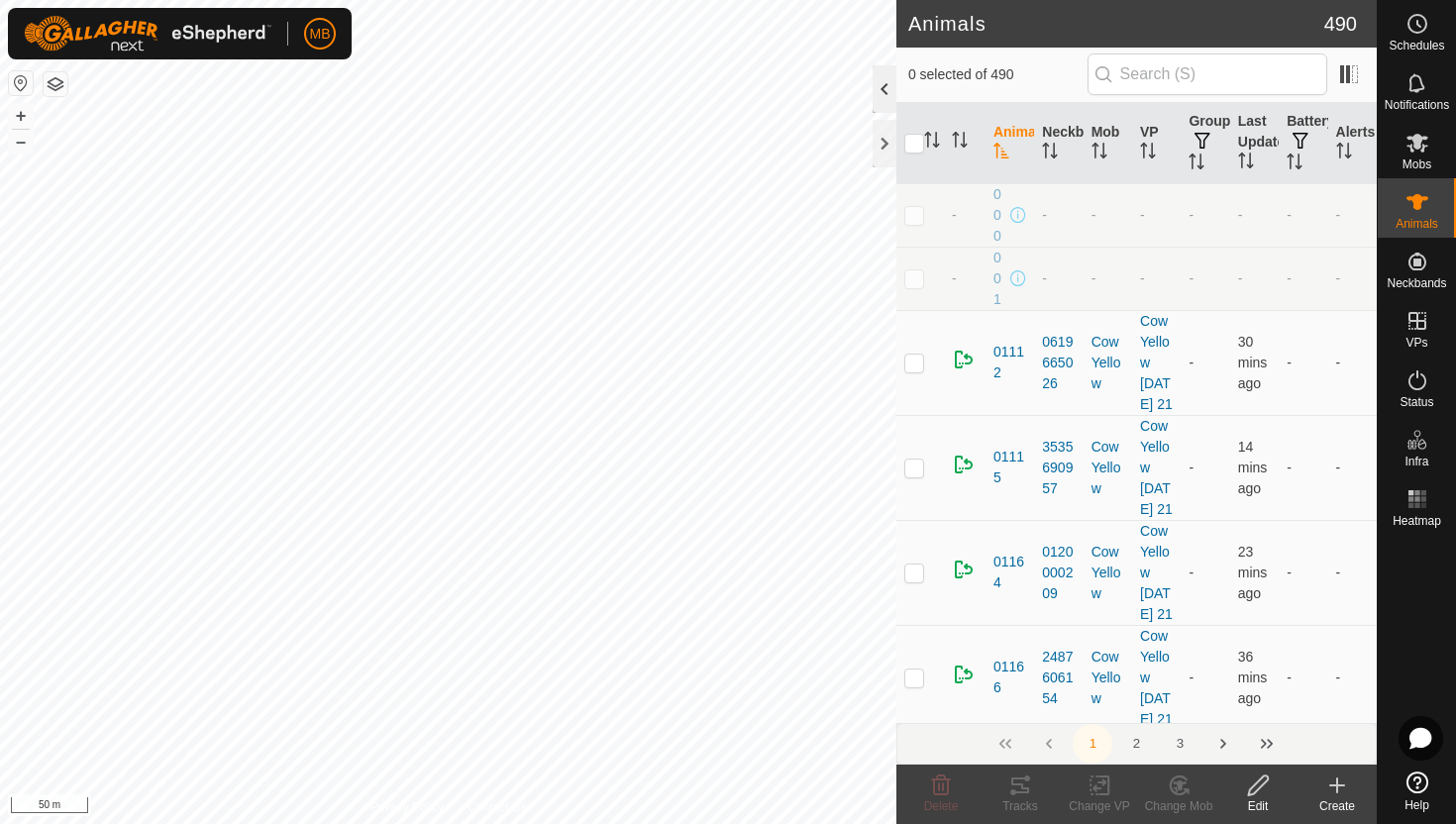 click 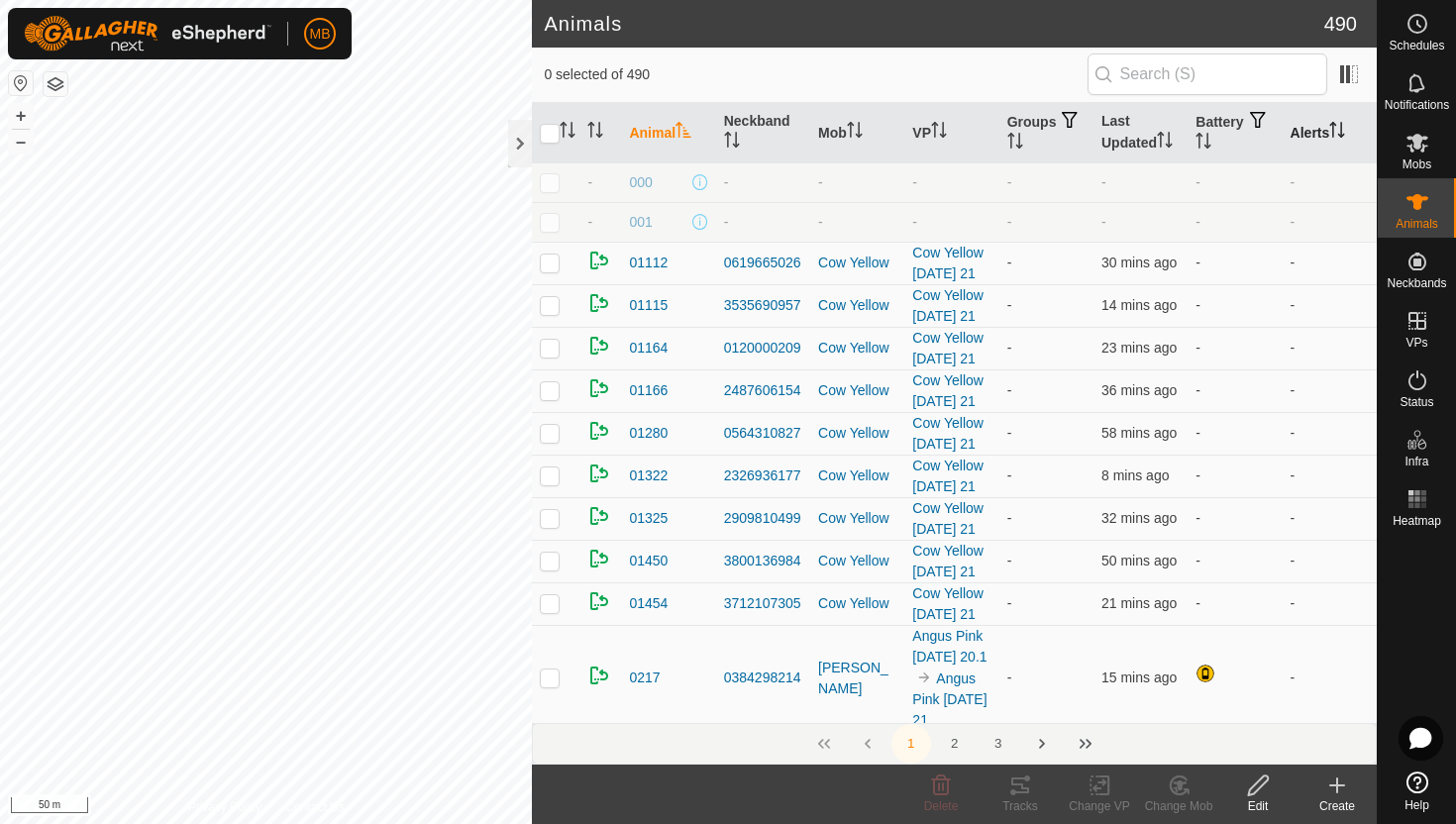 click 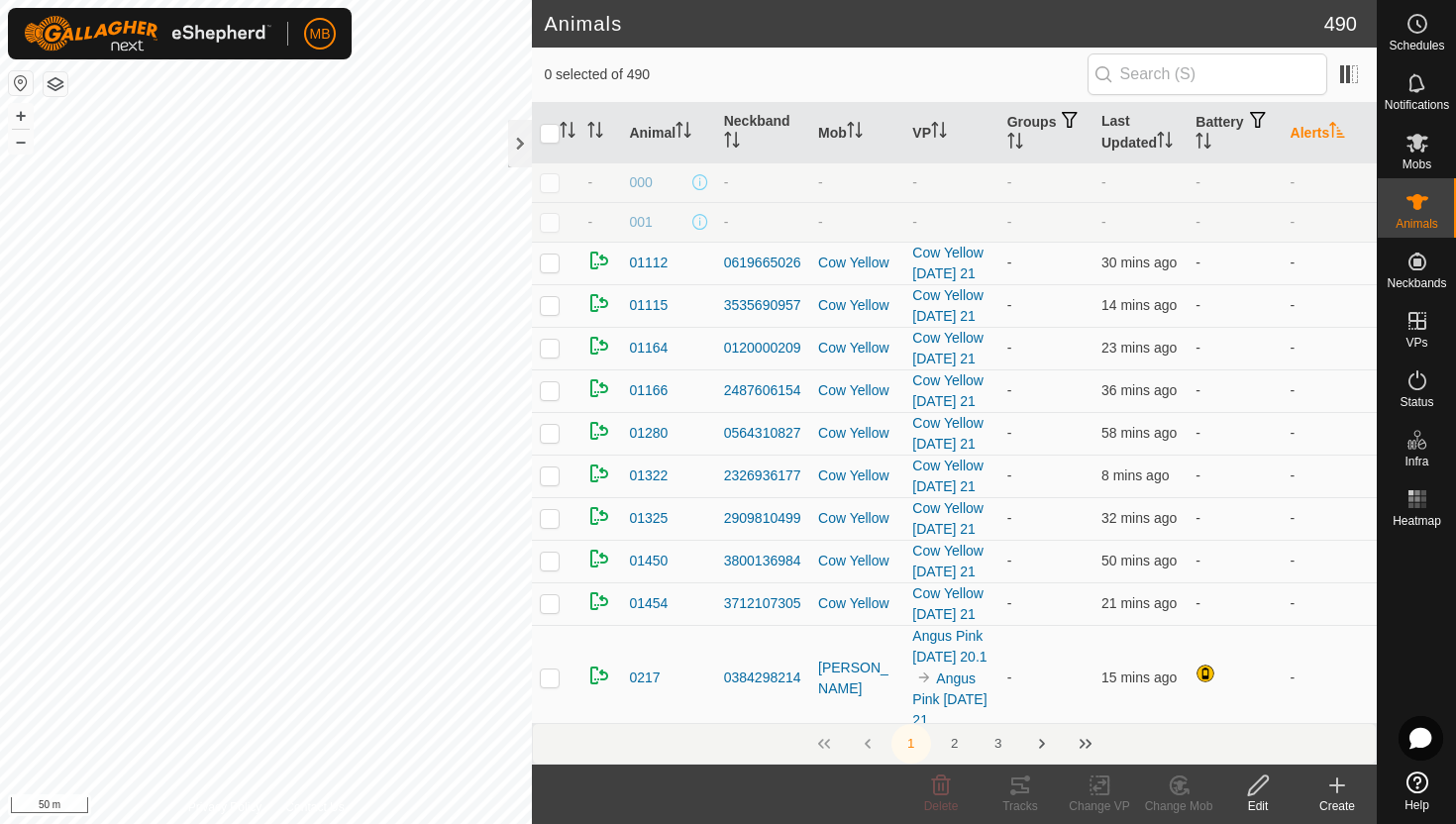 click 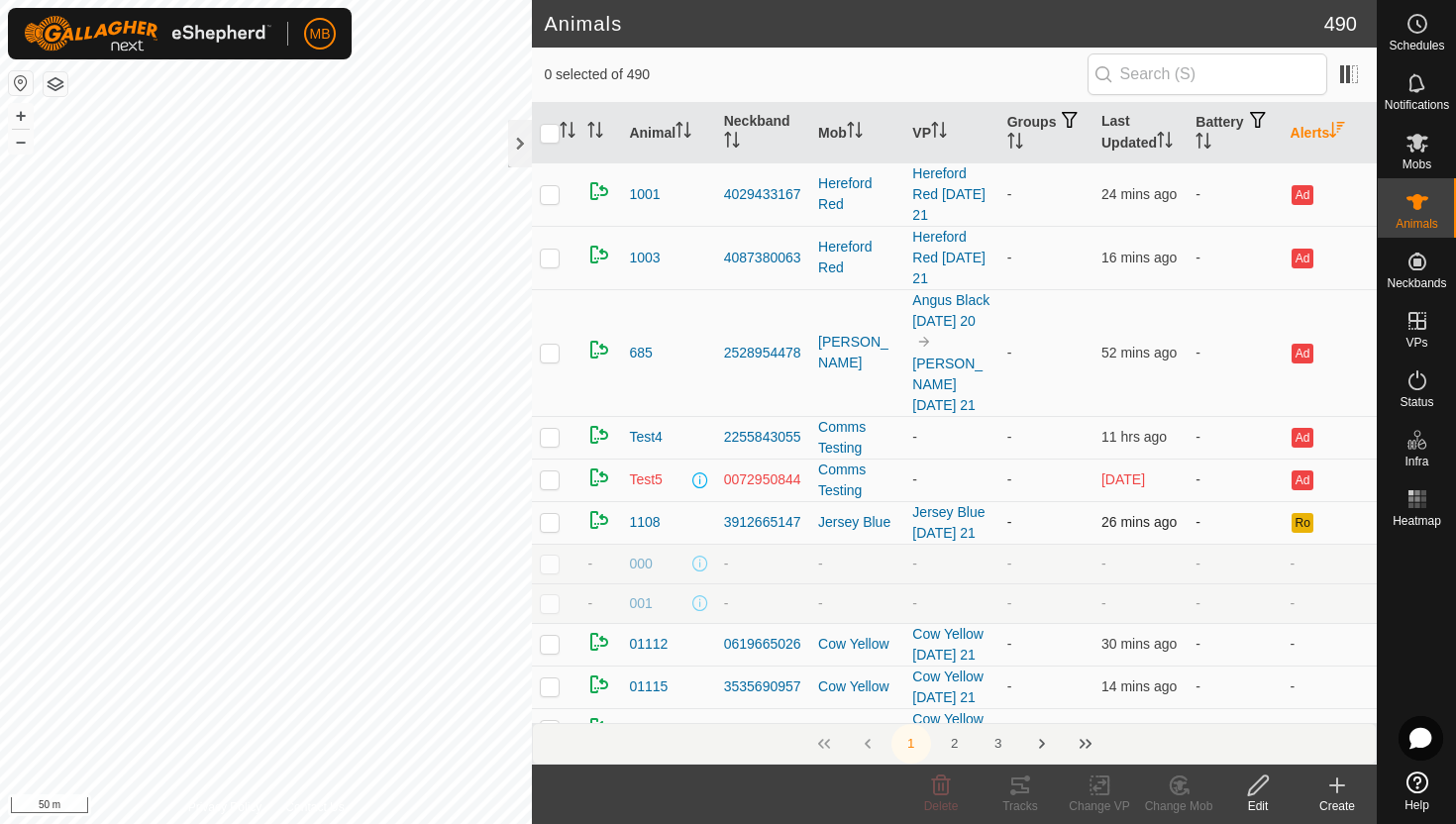 click at bounding box center (550, 522) 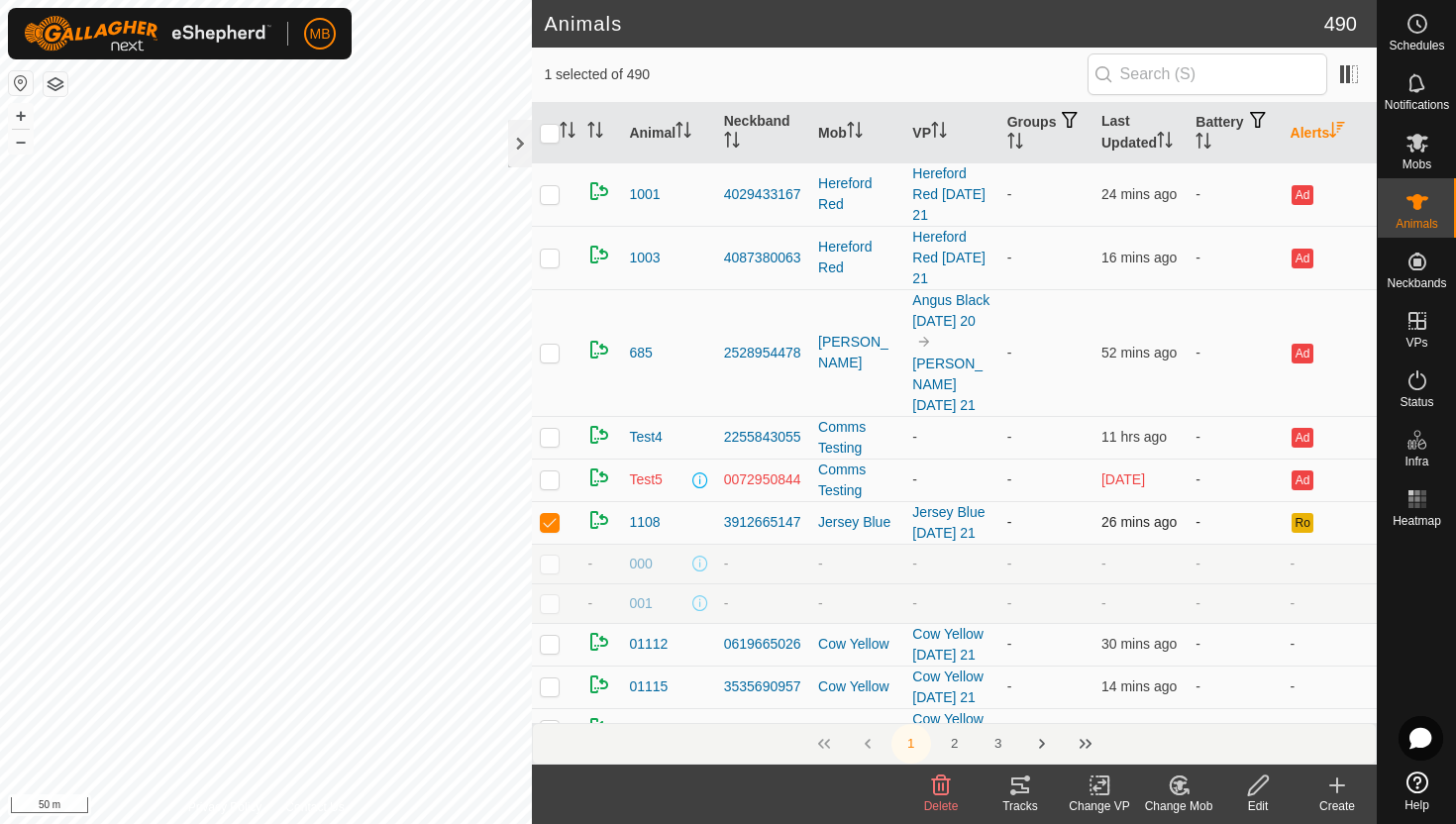 click at bounding box center [550, 522] 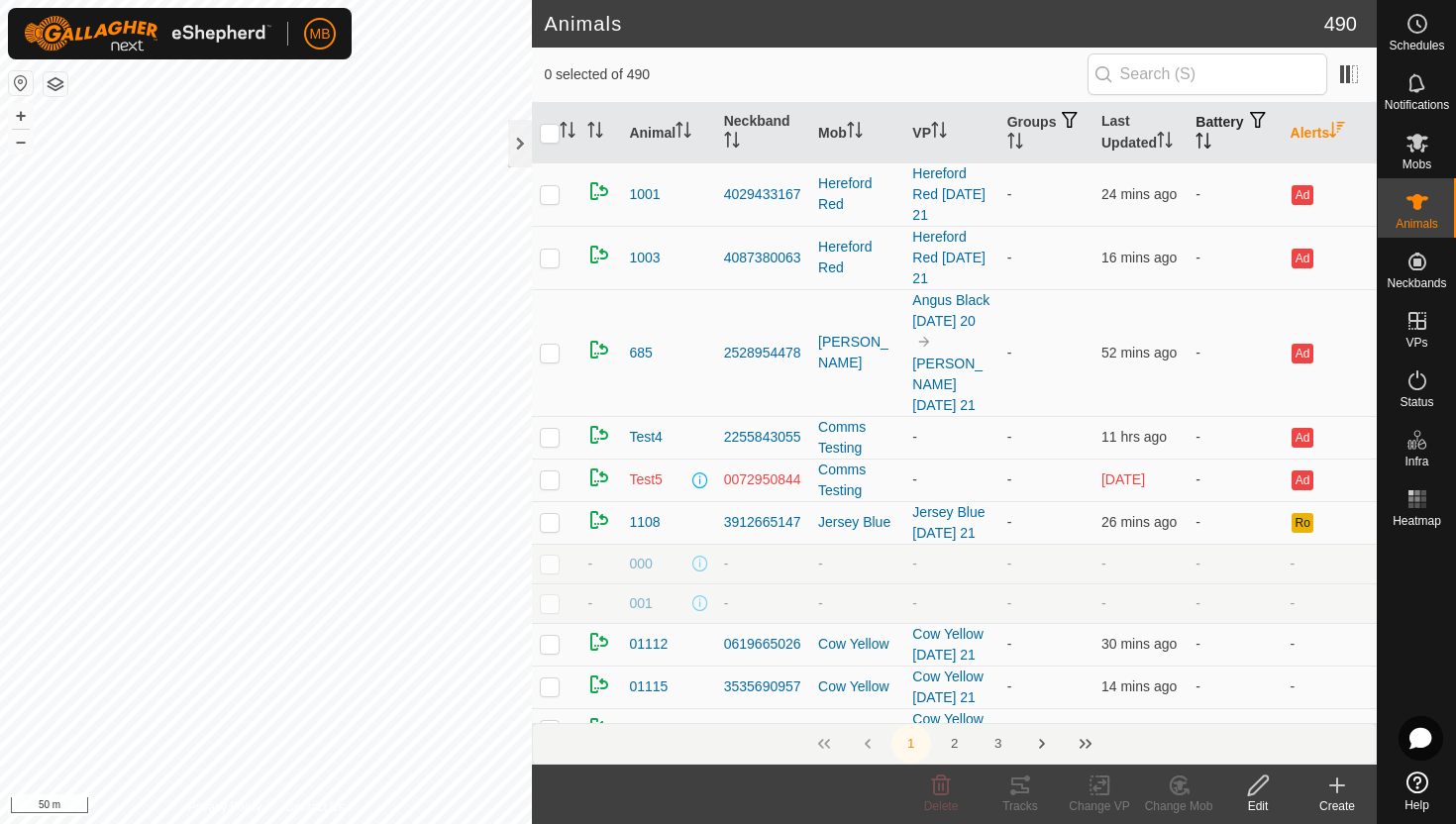 click 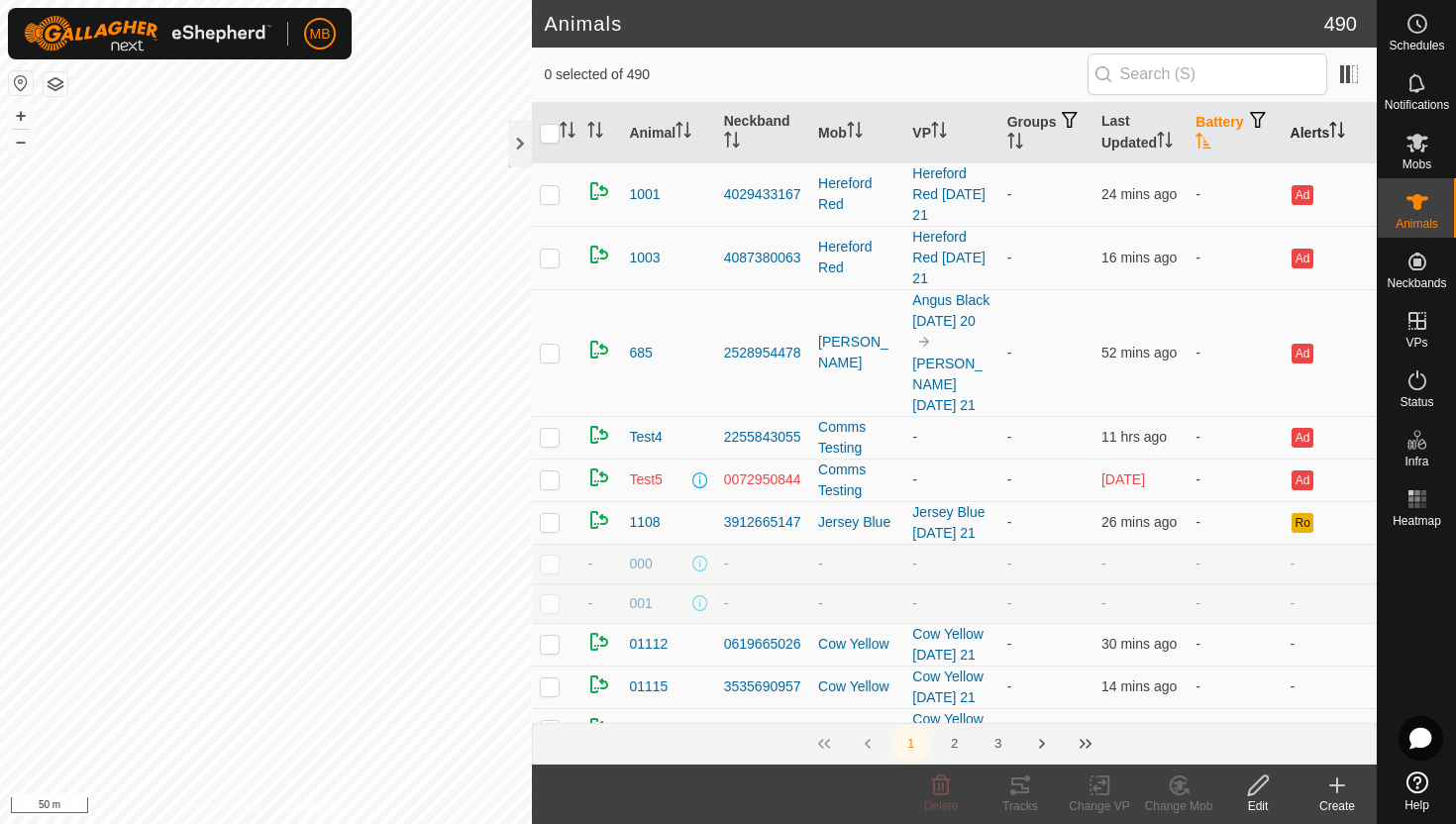 click 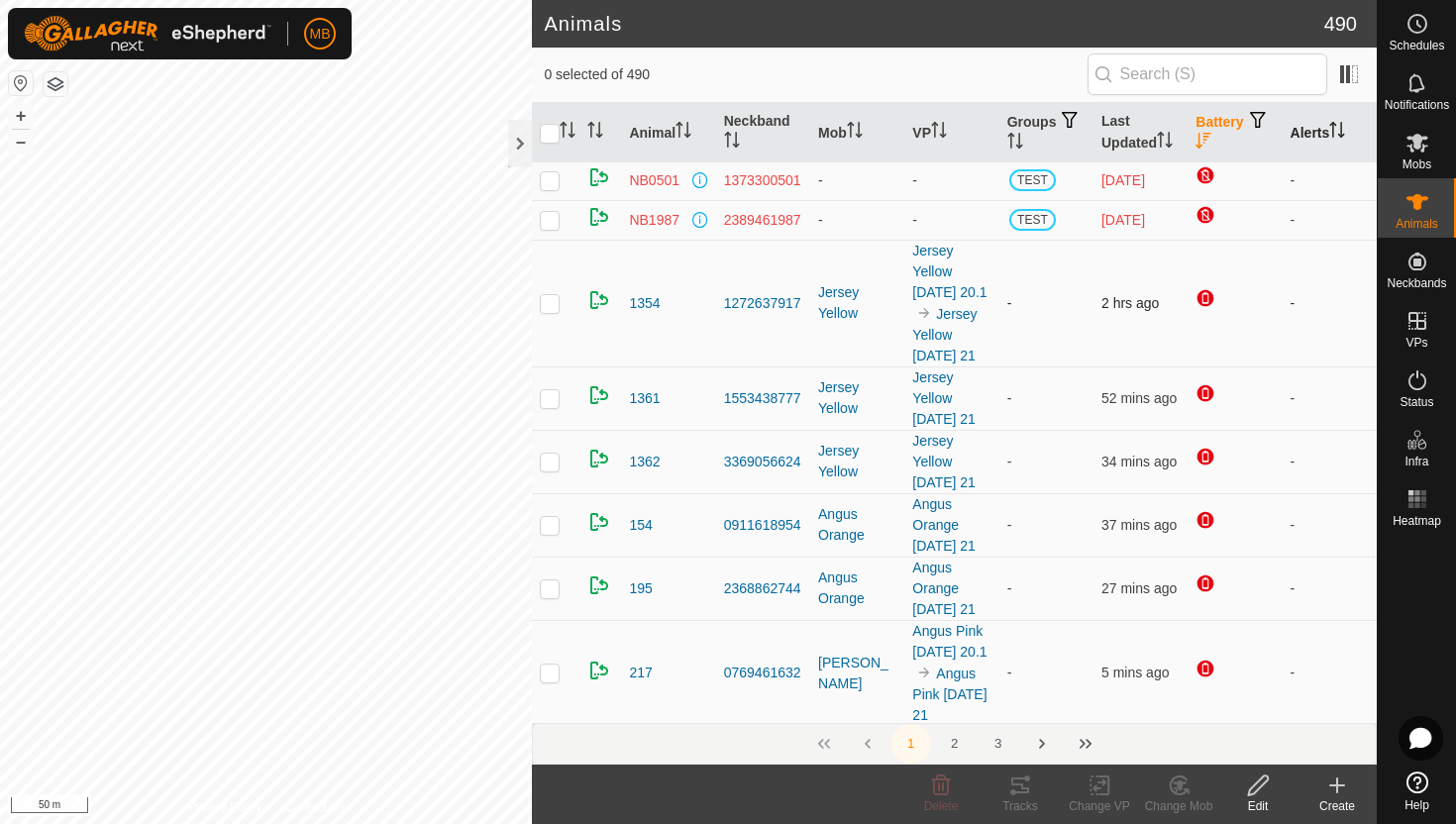 scroll, scrollTop: 0, scrollLeft: 0, axis: both 